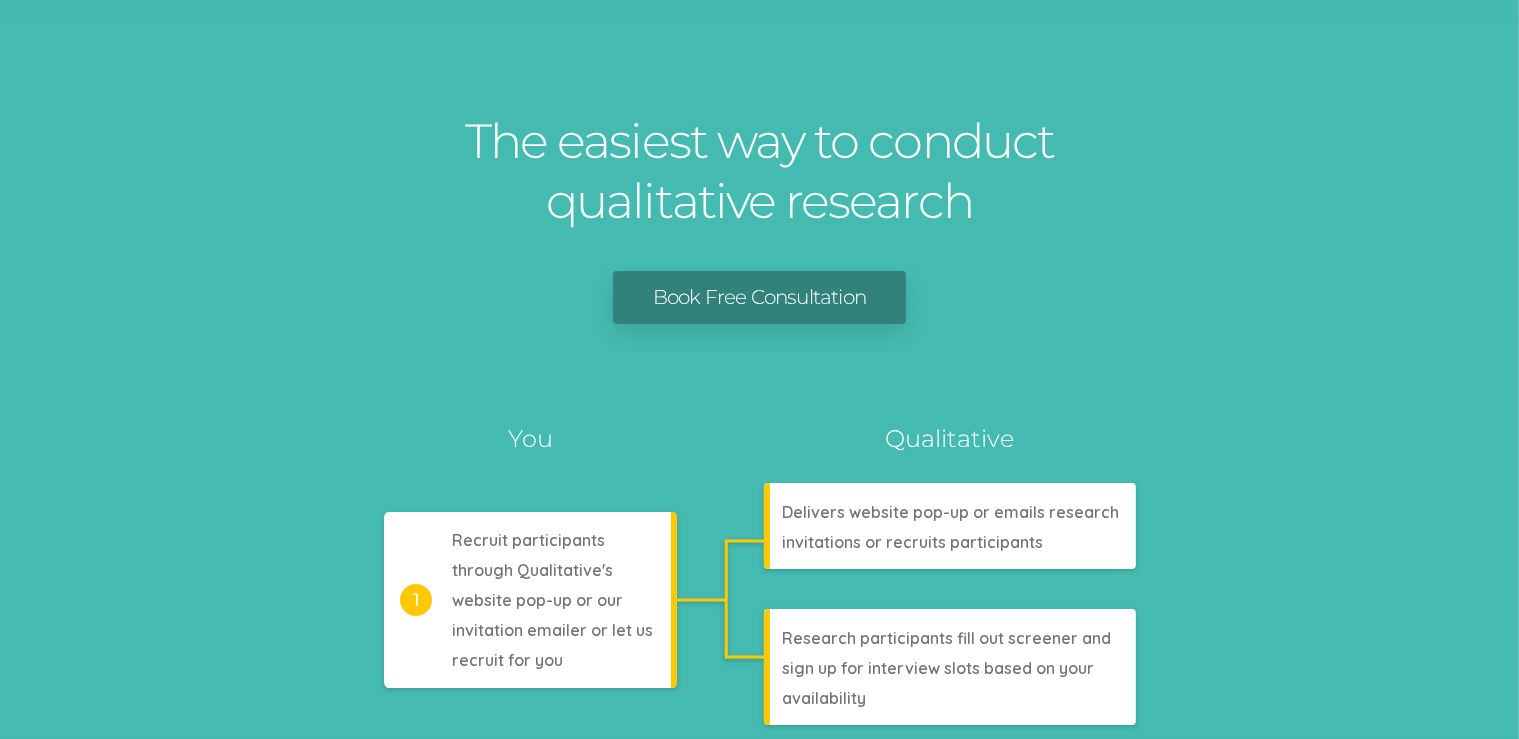 scroll, scrollTop: 0, scrollLeft: 0, axis: both 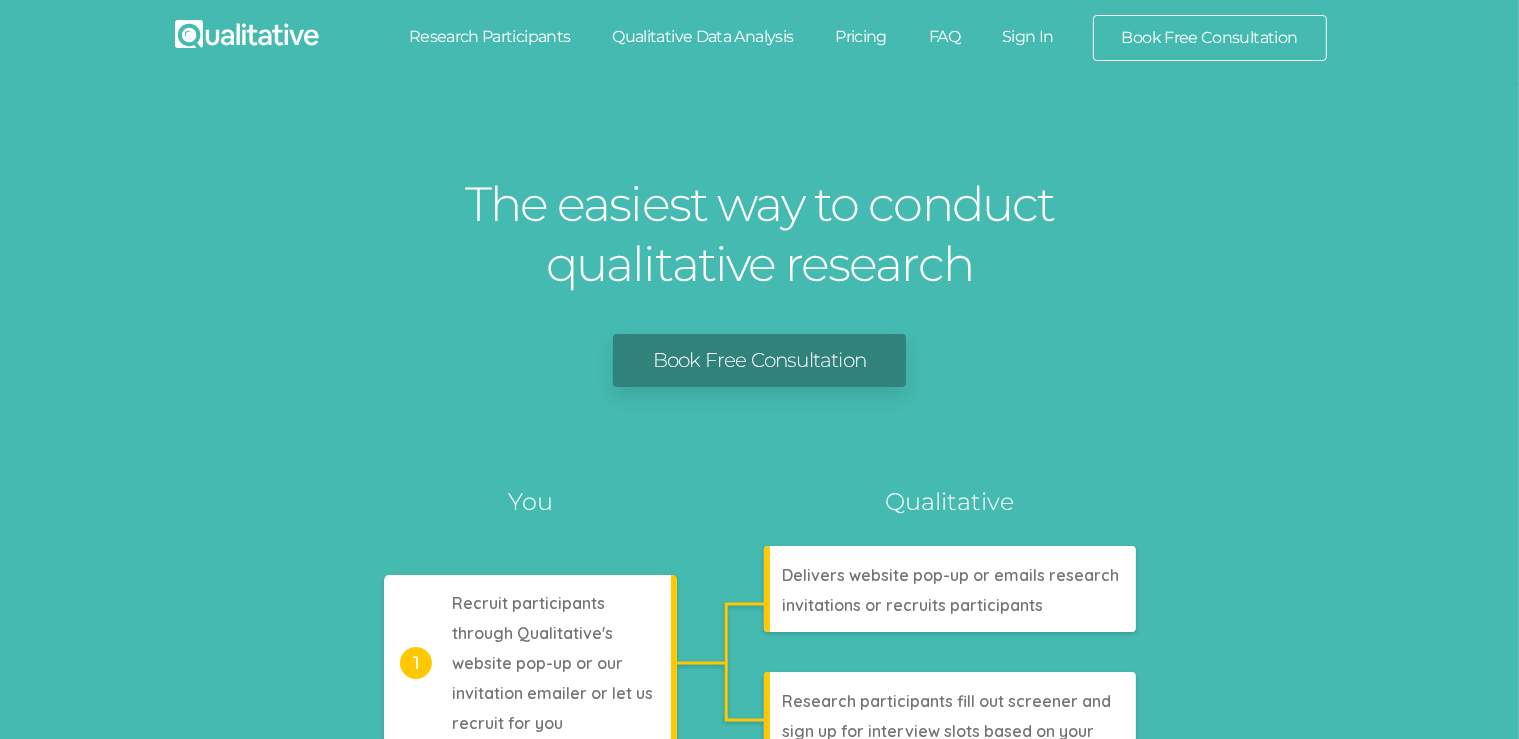 click on "Book Free Consultation" at bounding box center (1210, 38) 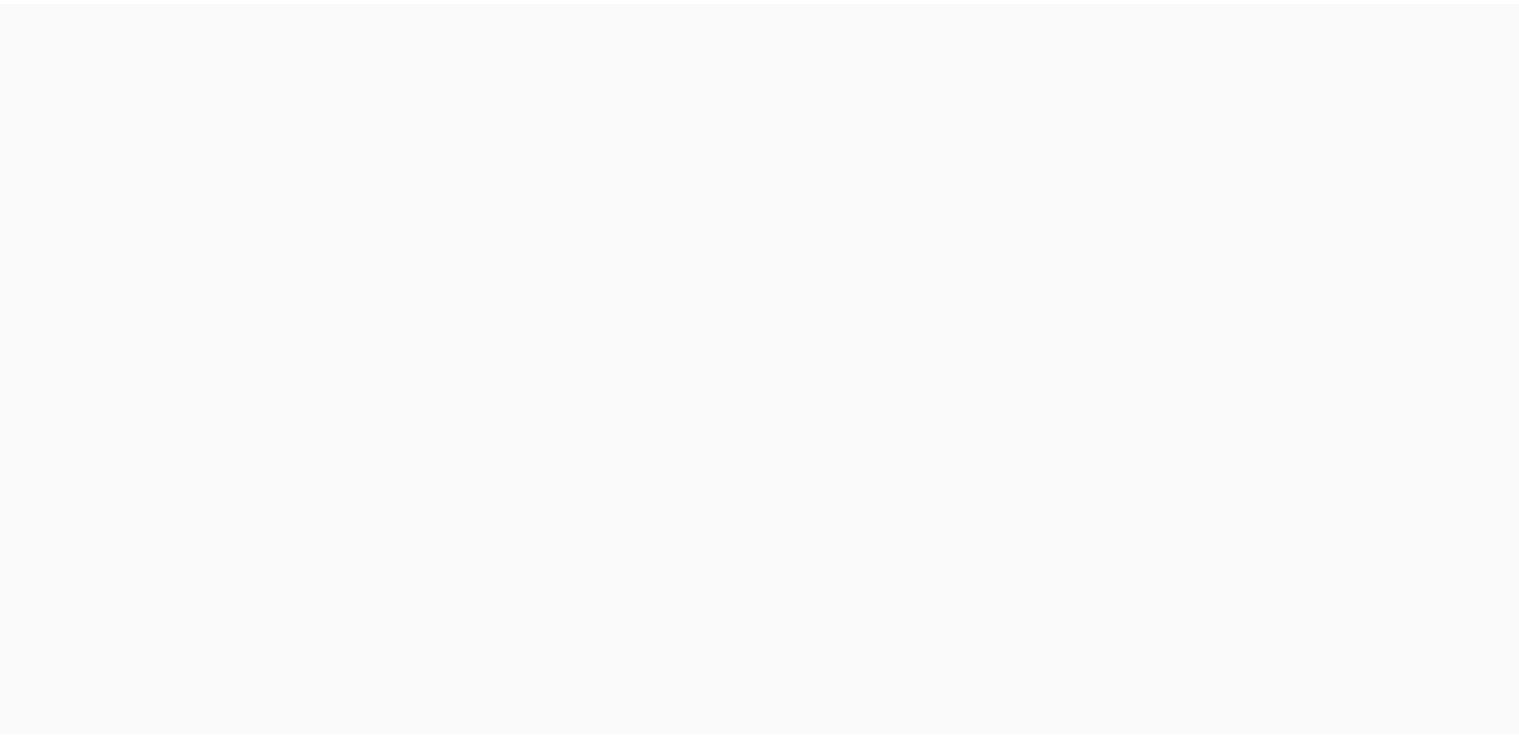 scroll, scrollTop: 0, scrollLeft: 0, axis: both 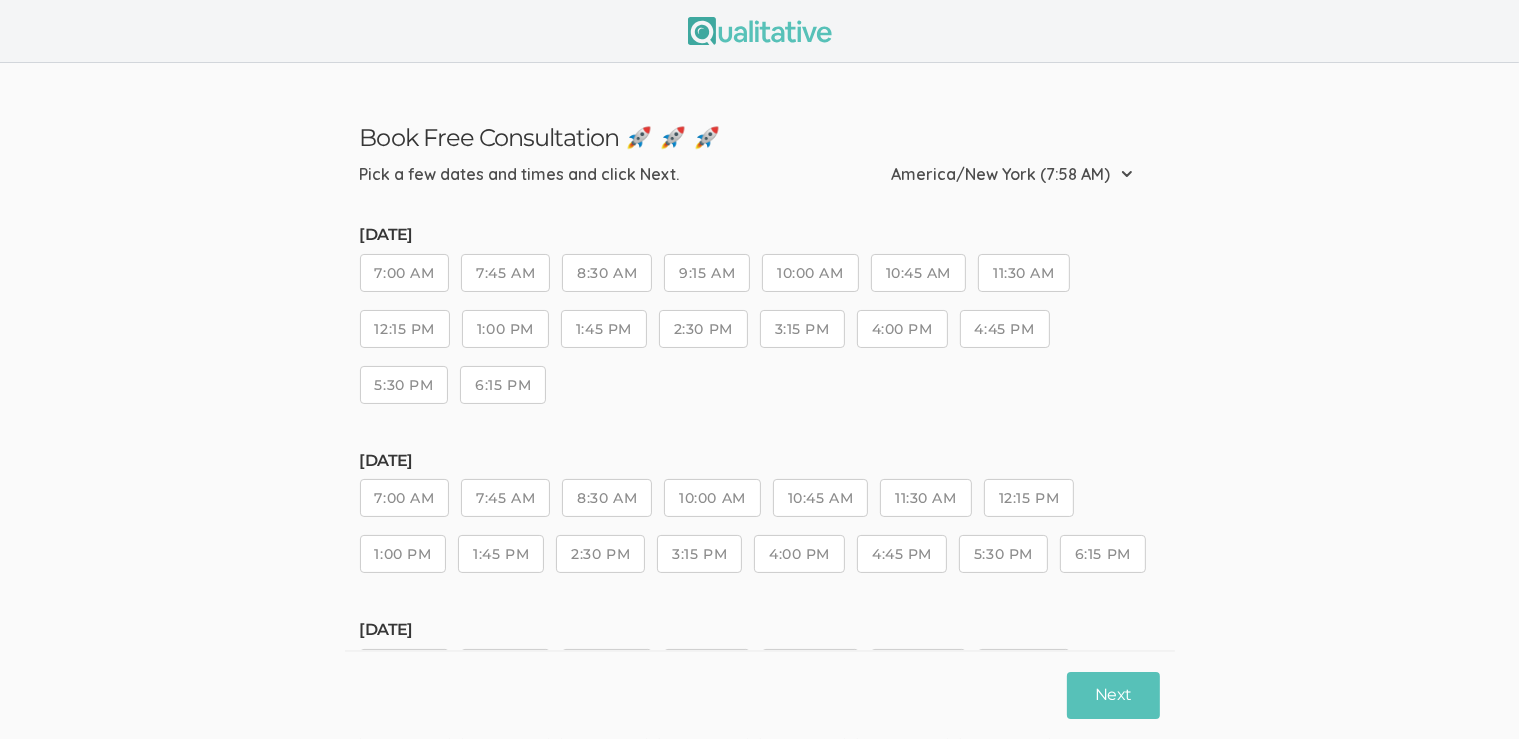 click on "7:00 AM" at bounding box center (405, 273) 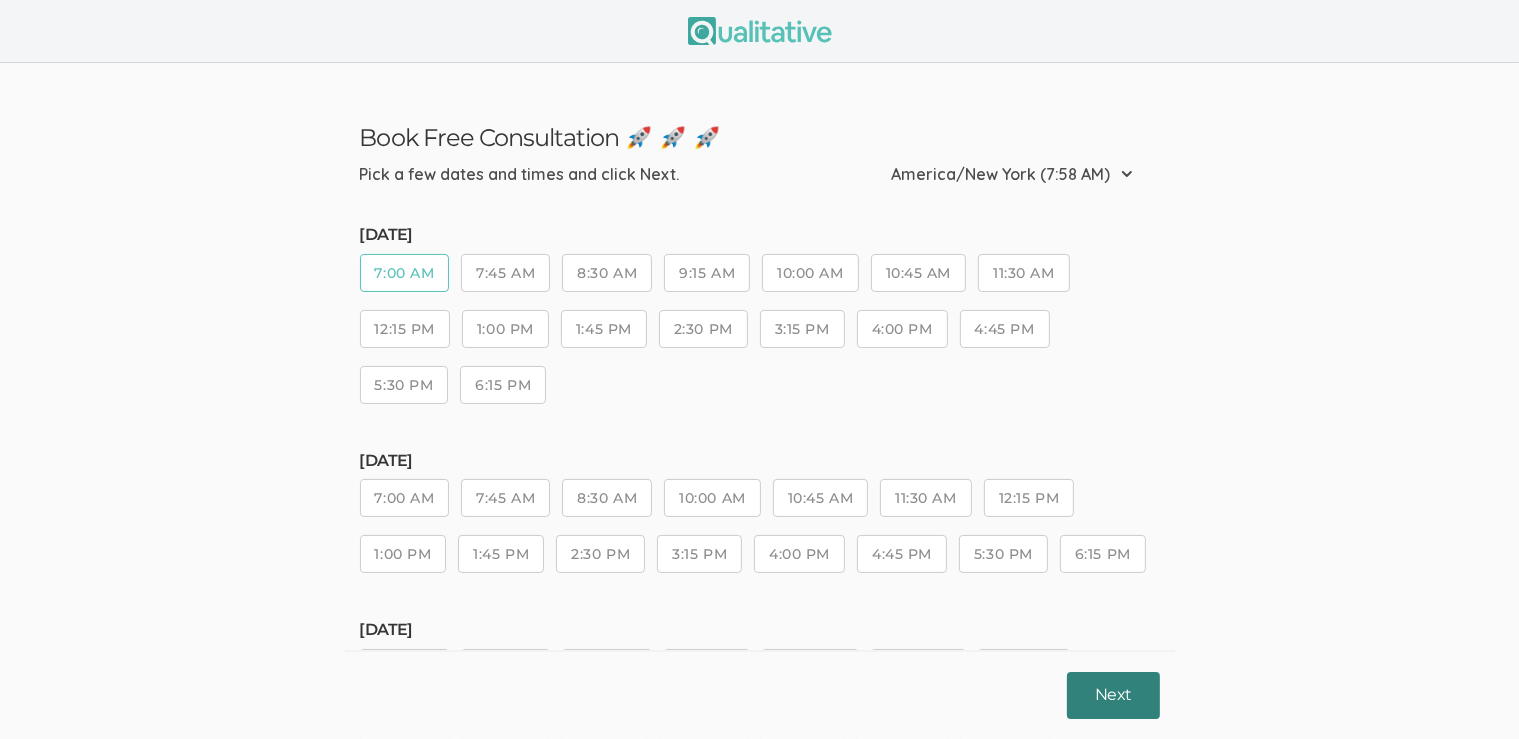 click on "Next" at bounding box center [1113, 695] 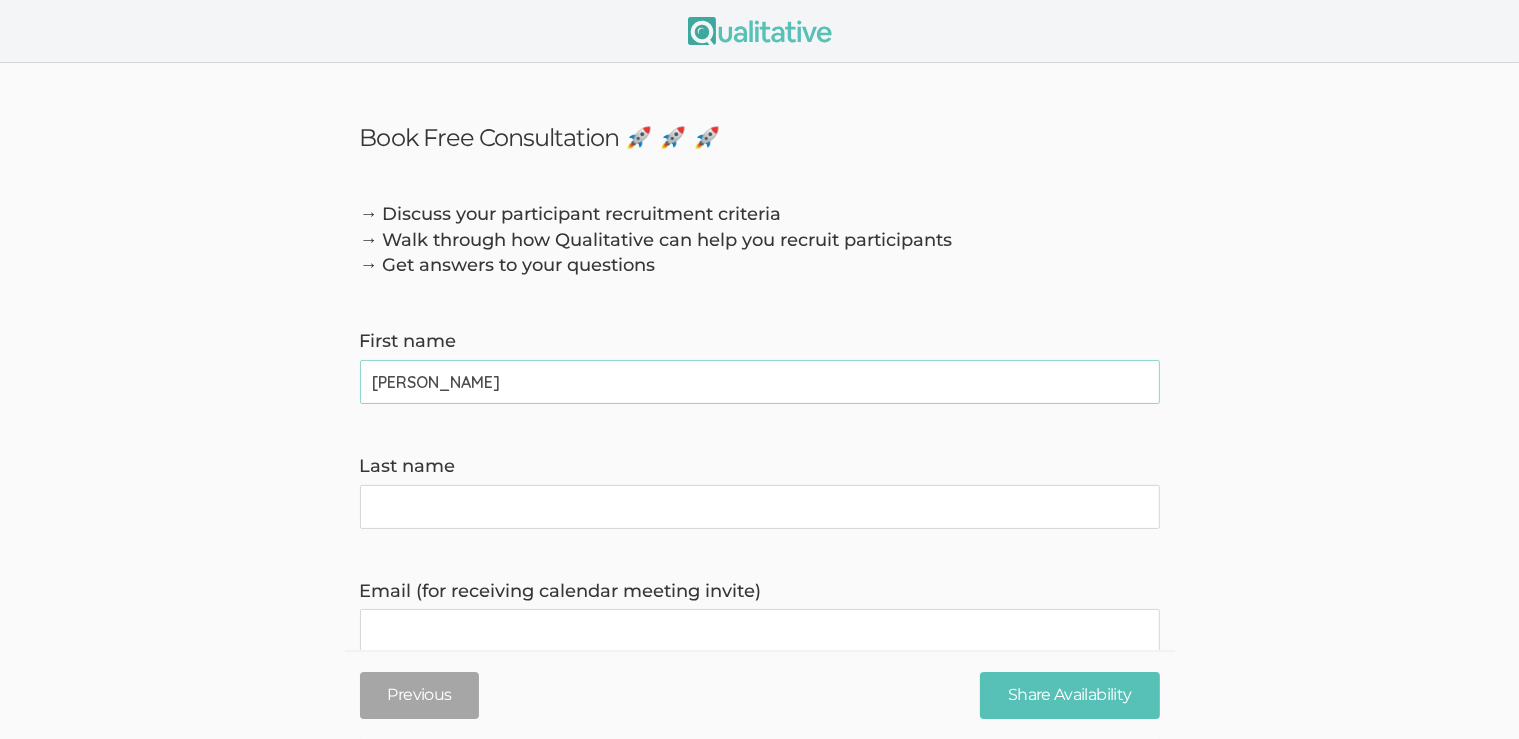 type on "[PERSON_NAME]" 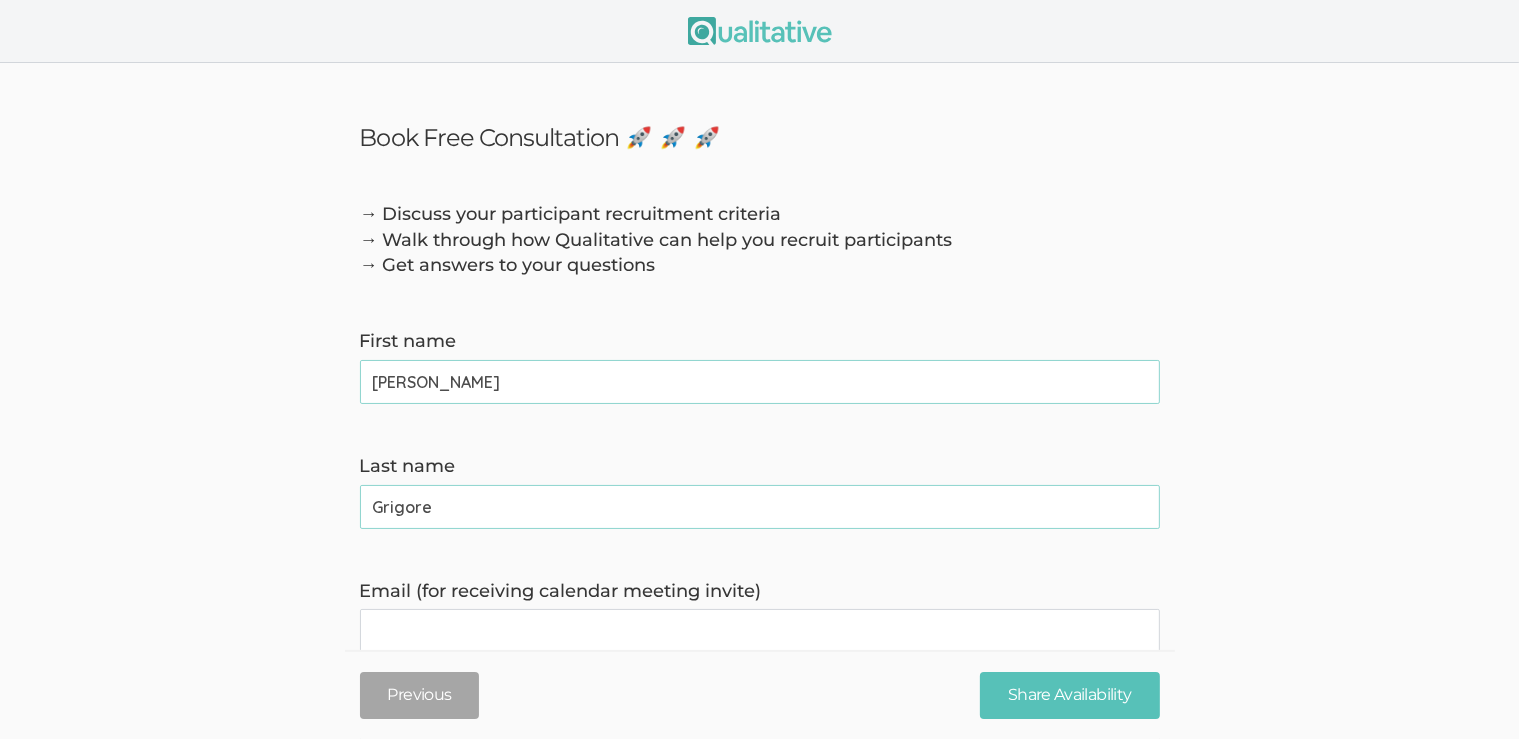 type on "Grigore" 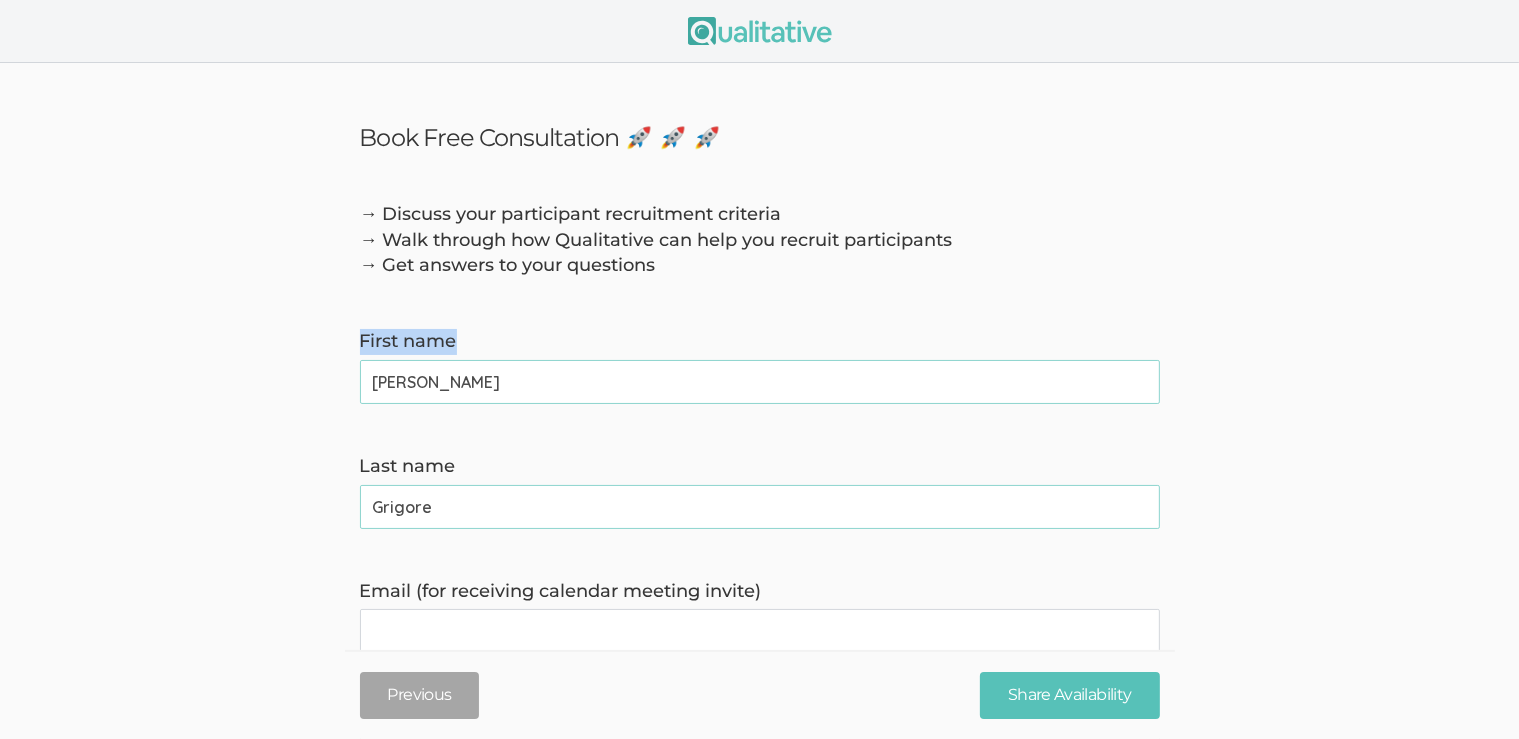 drag, startPoint x: 234, startPoint y: 364, endPoint x: 233, endPoint y: 342, distance: 22.022715 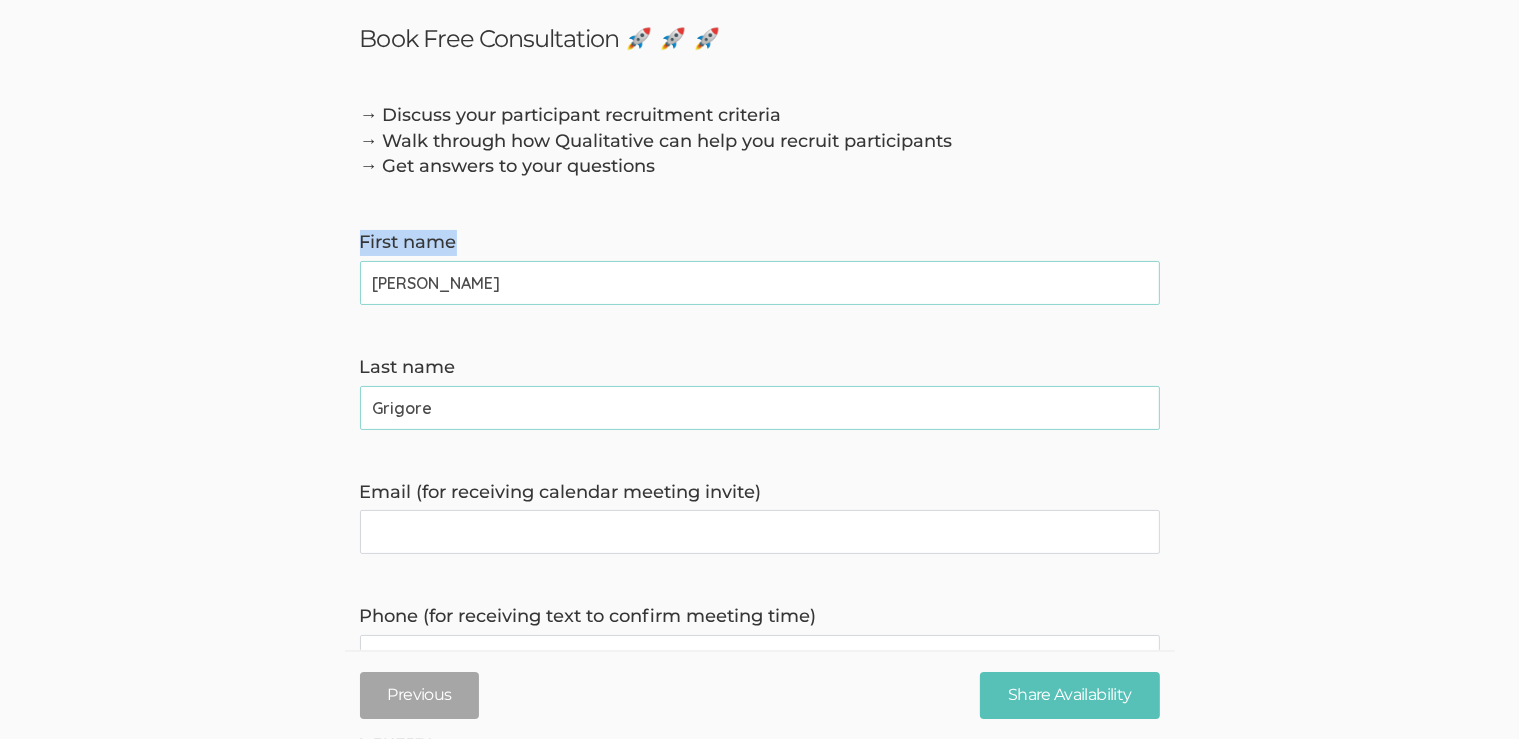 scroll, scrollTop: 211, scrollLeft: 0, axis: vertical 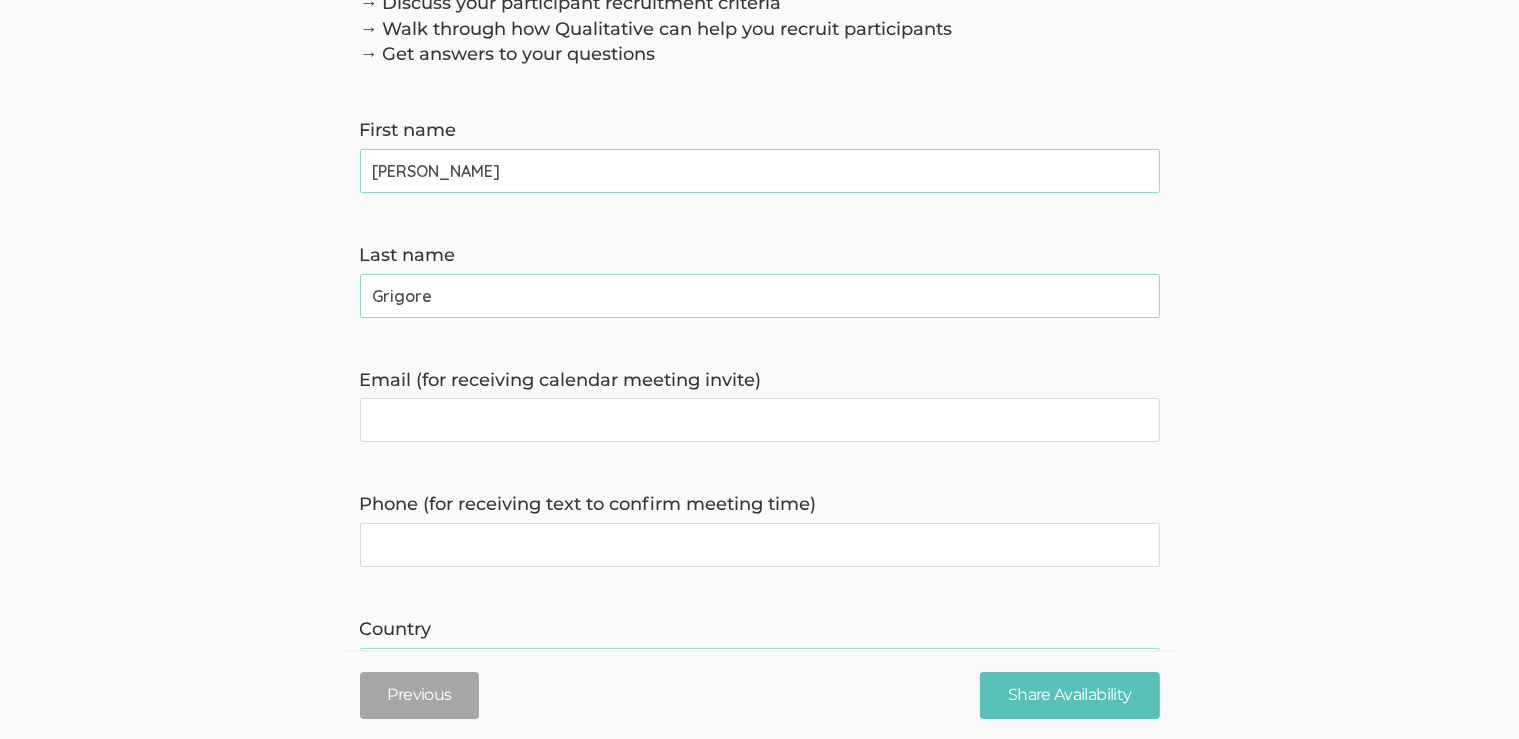 click on "Email (for receiving calendar meeting invite)" at bounding box center [760, 420] 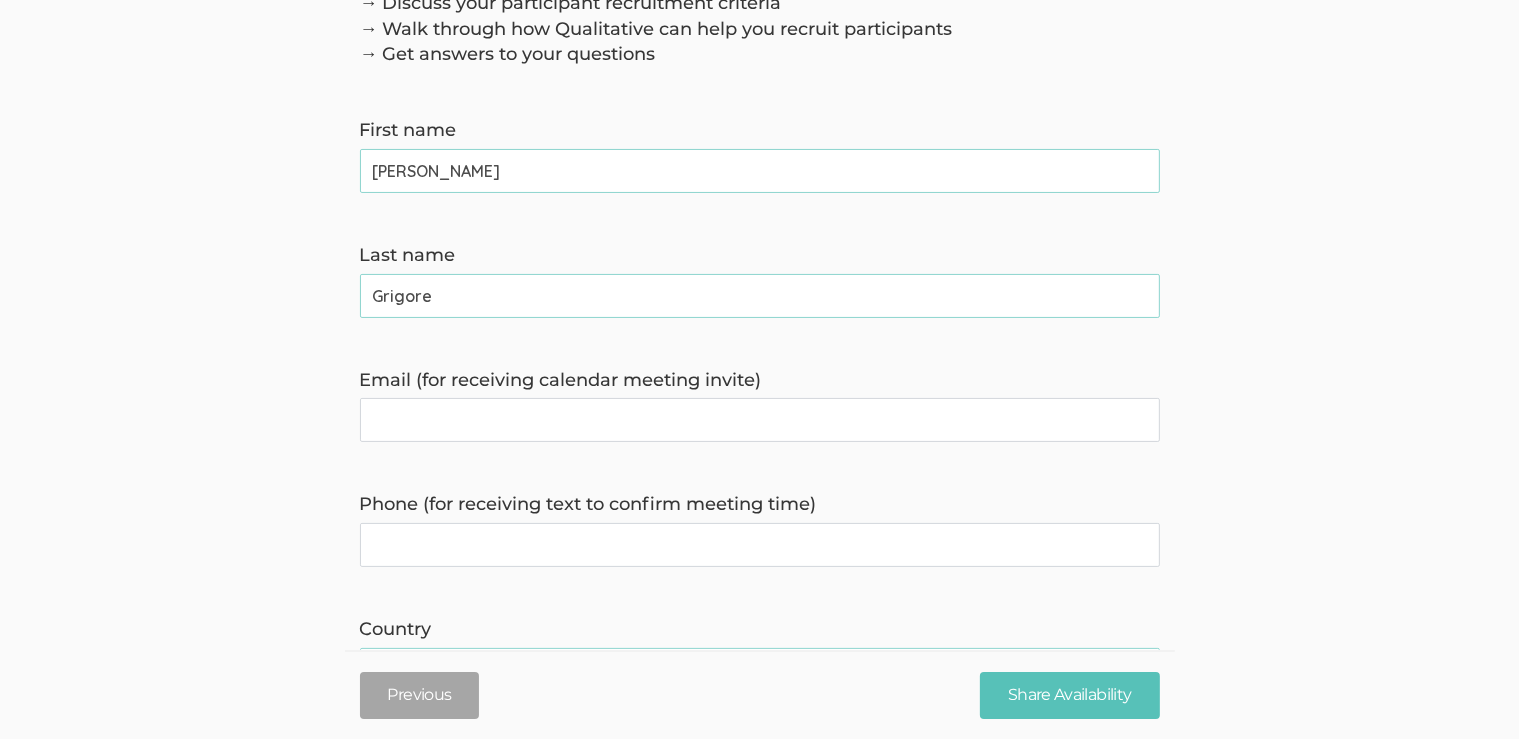 paste on "[EMAIL_ADDRESS][DOMAIN_NAME]" 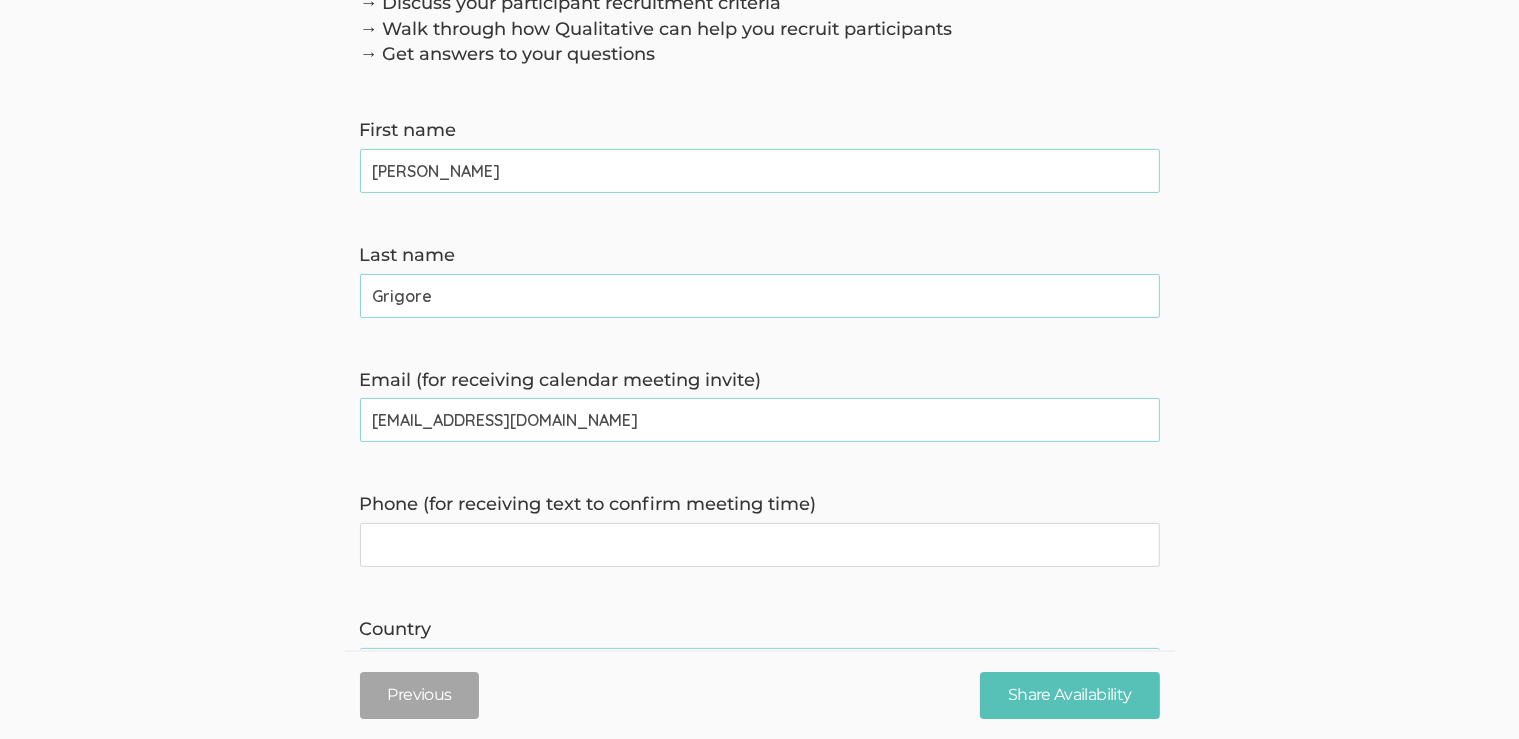 type on "[EMAIL_ADDRESS][DOMAIN_NAME]" 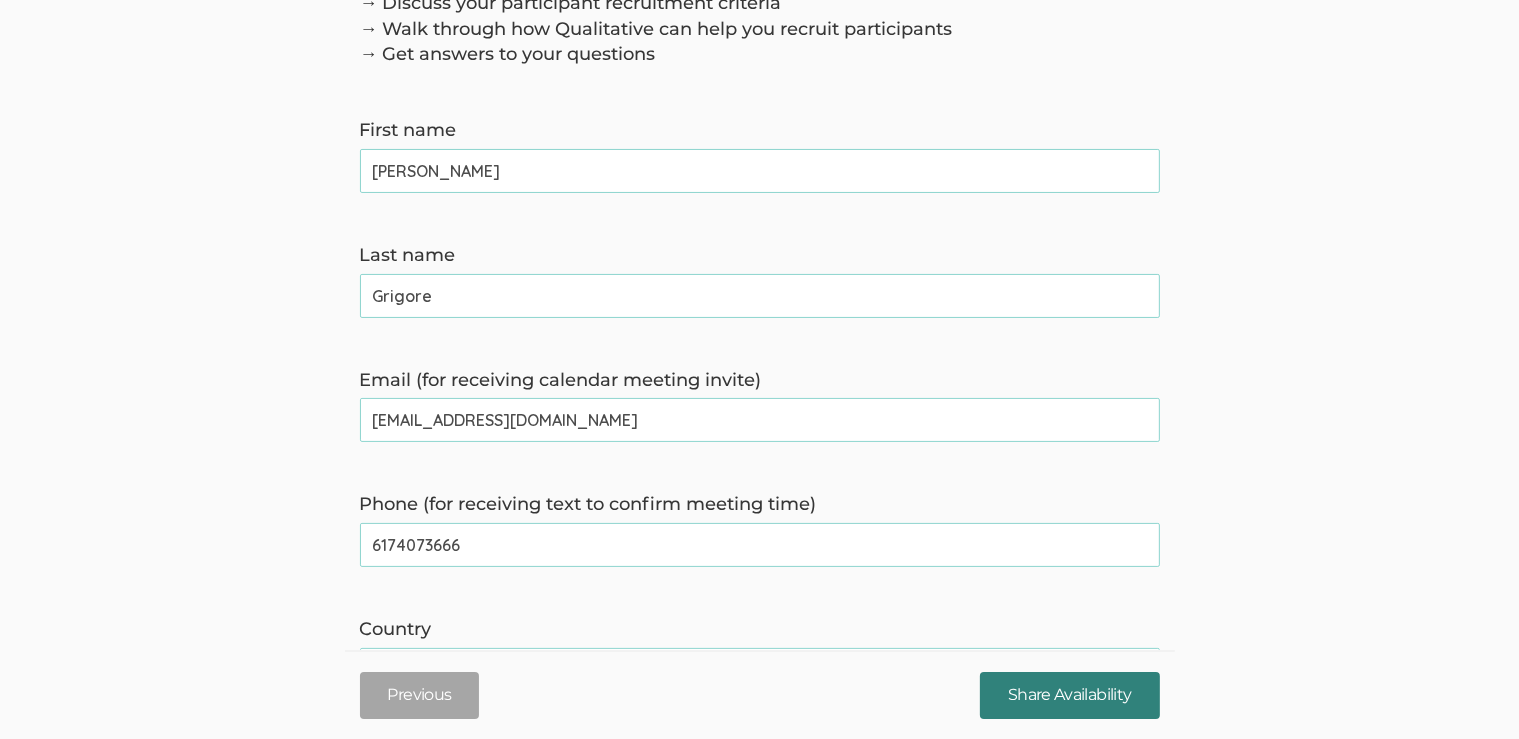 type on "6174073666" 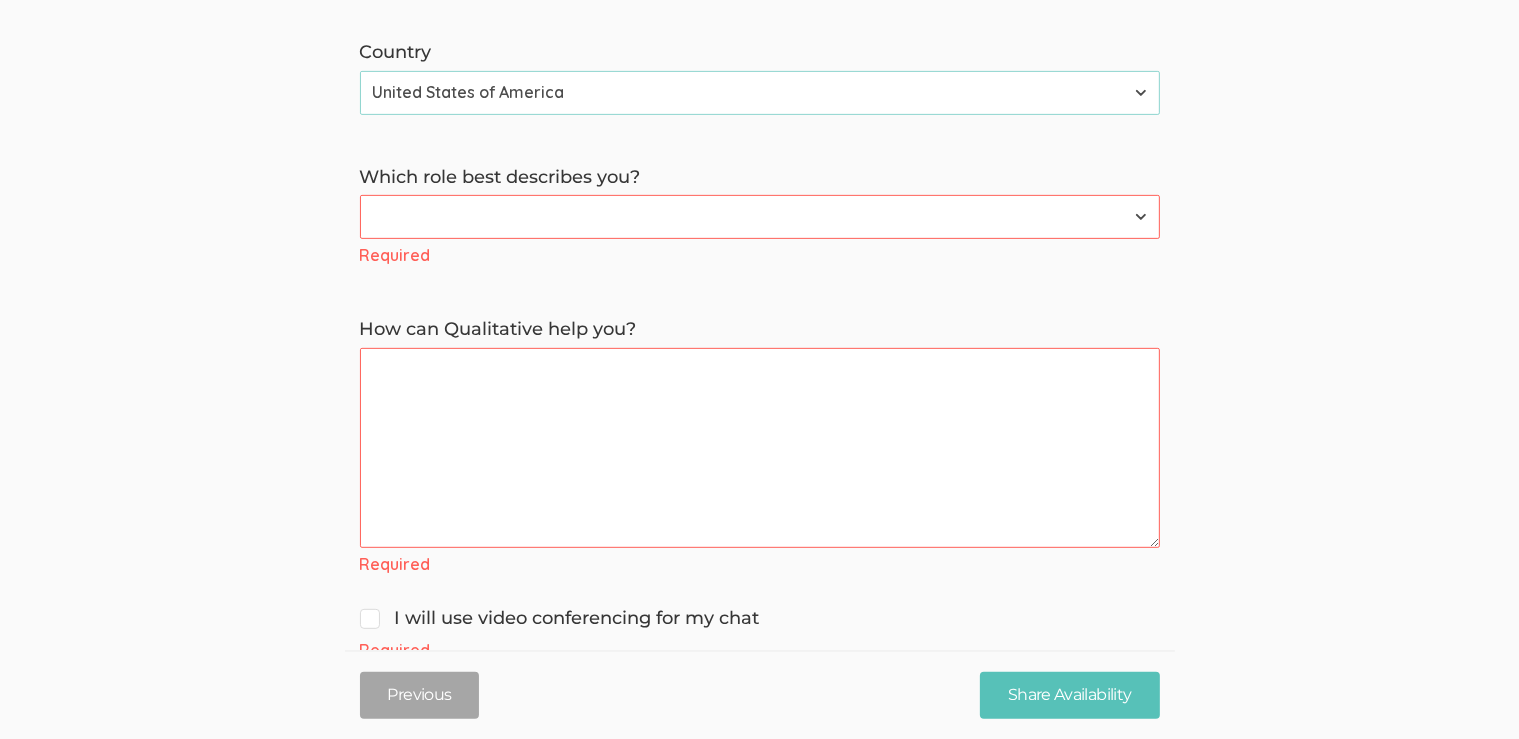 click on "Participant Researcher" at bounding box center [760, 217] 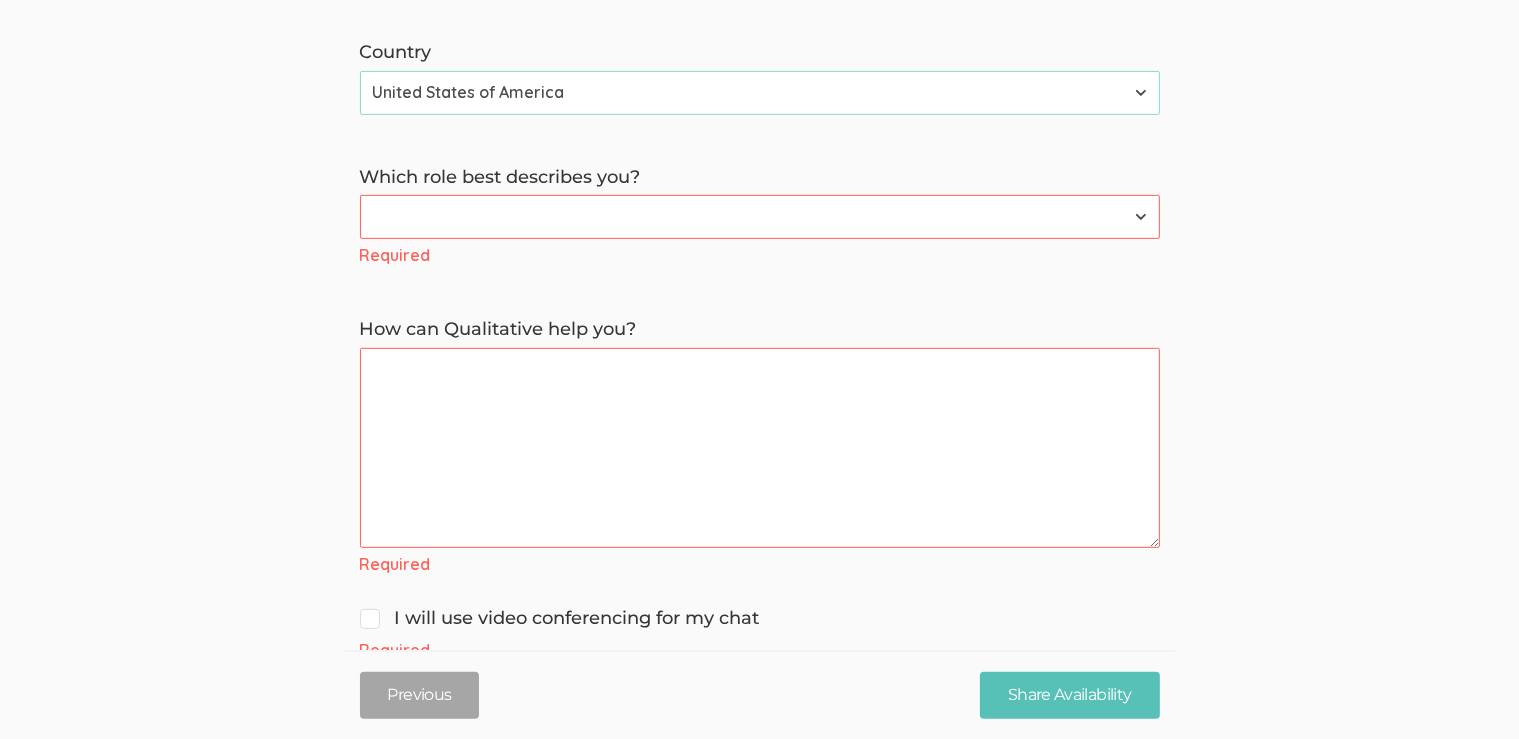 select on "1" 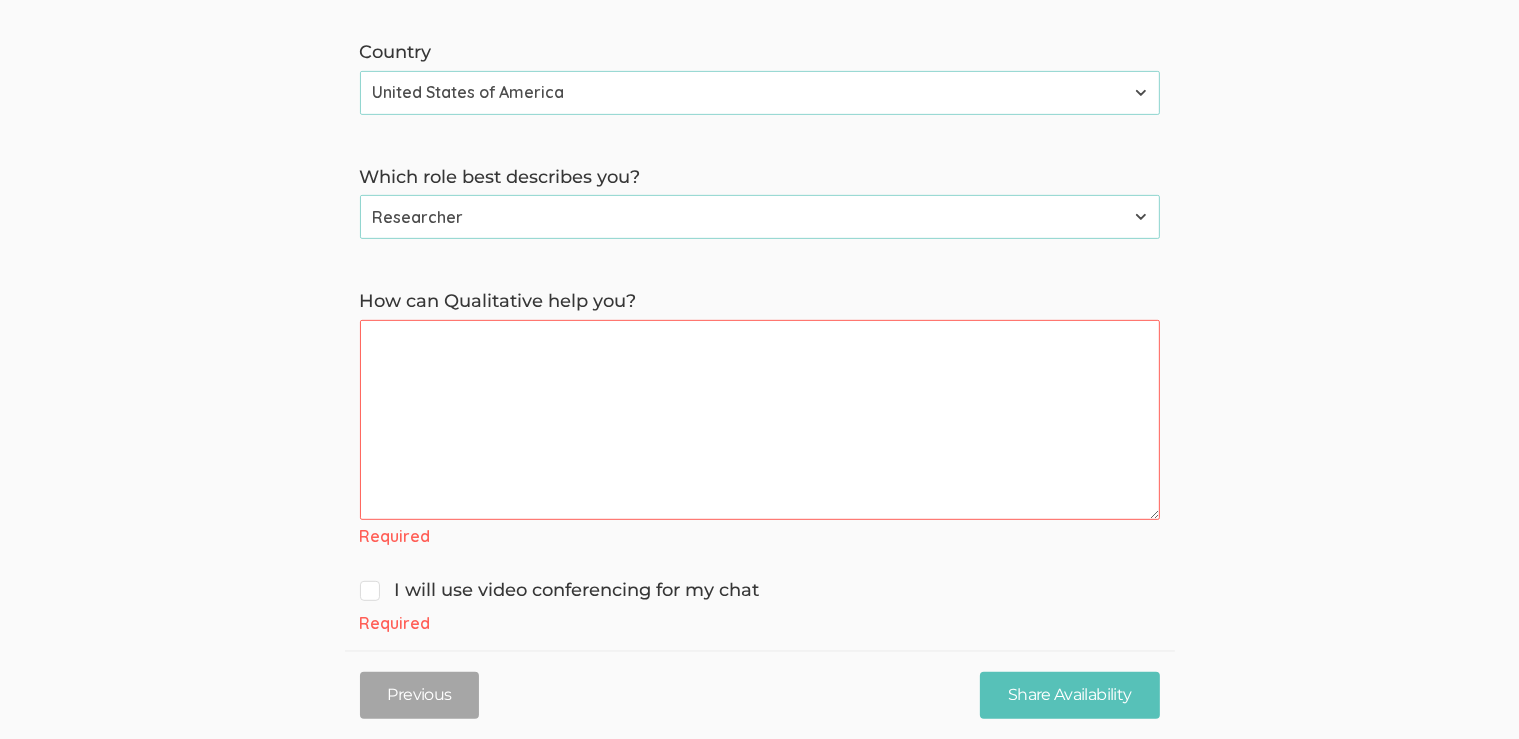 click on "How can Qualitative help you?" at bounding box center [760, 420] 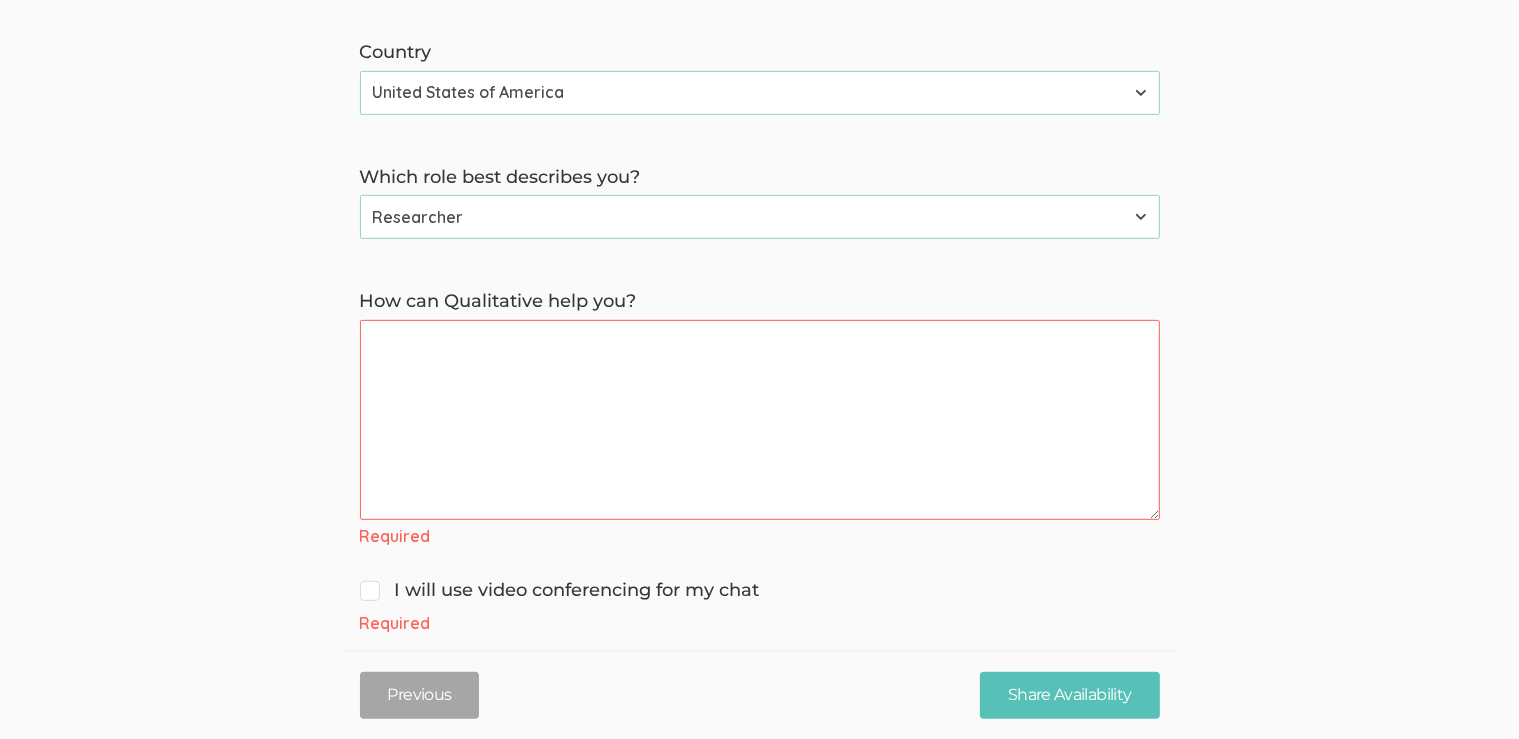 click on "How can Qualitative help you?" at bounding box center (760, 420) 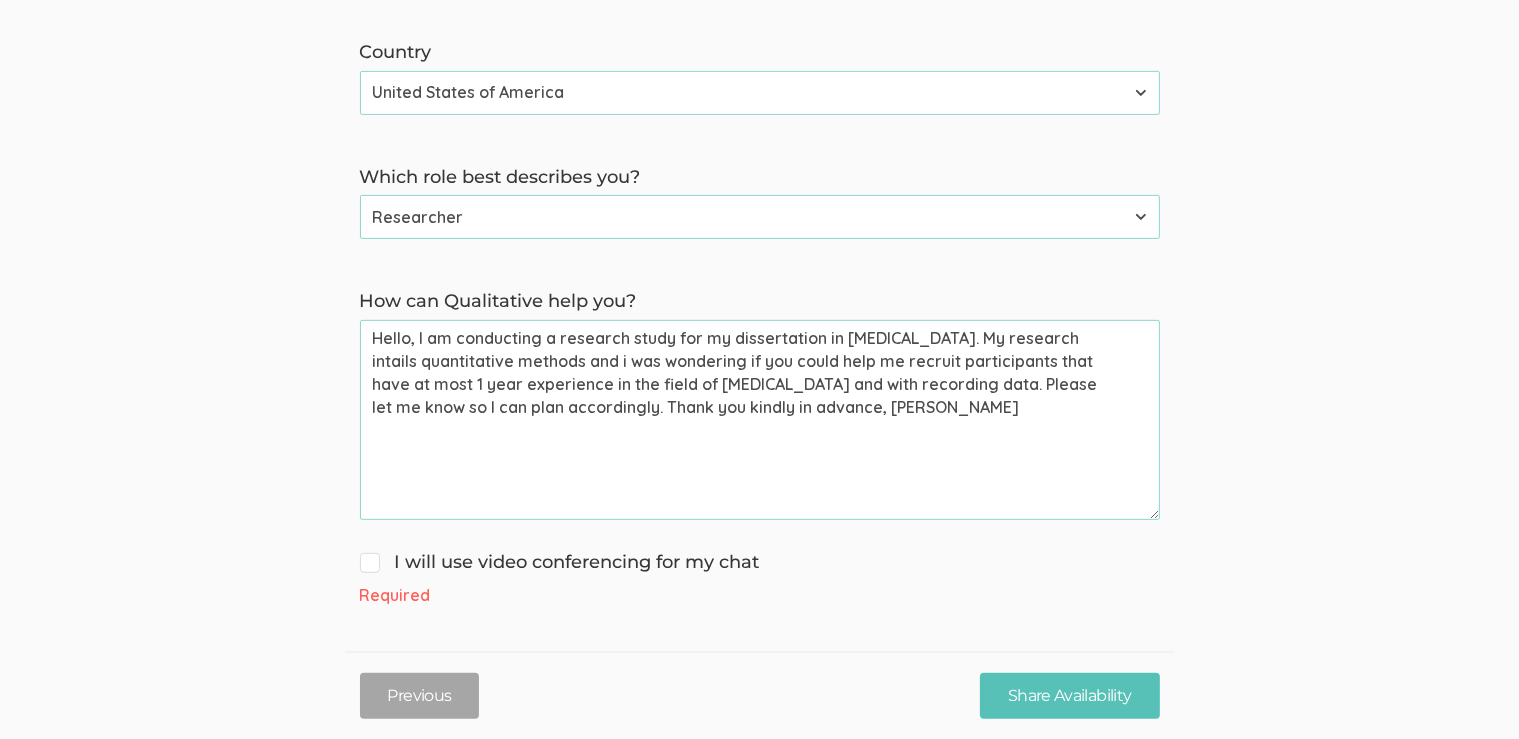 click on "Hello, I am conducting a research study for my dissertation in [MEDICAL_DATA]. My research intails quantitative methods and i was wondering if you could help me recruit participants that have at most 1 year experience in the field of [MEDICAL_DATA] and with recording data. Please let me know so I can plan accordingly. Thank you kindly in advance, [PERSON_NAME]" at bounding box center [760, 420] 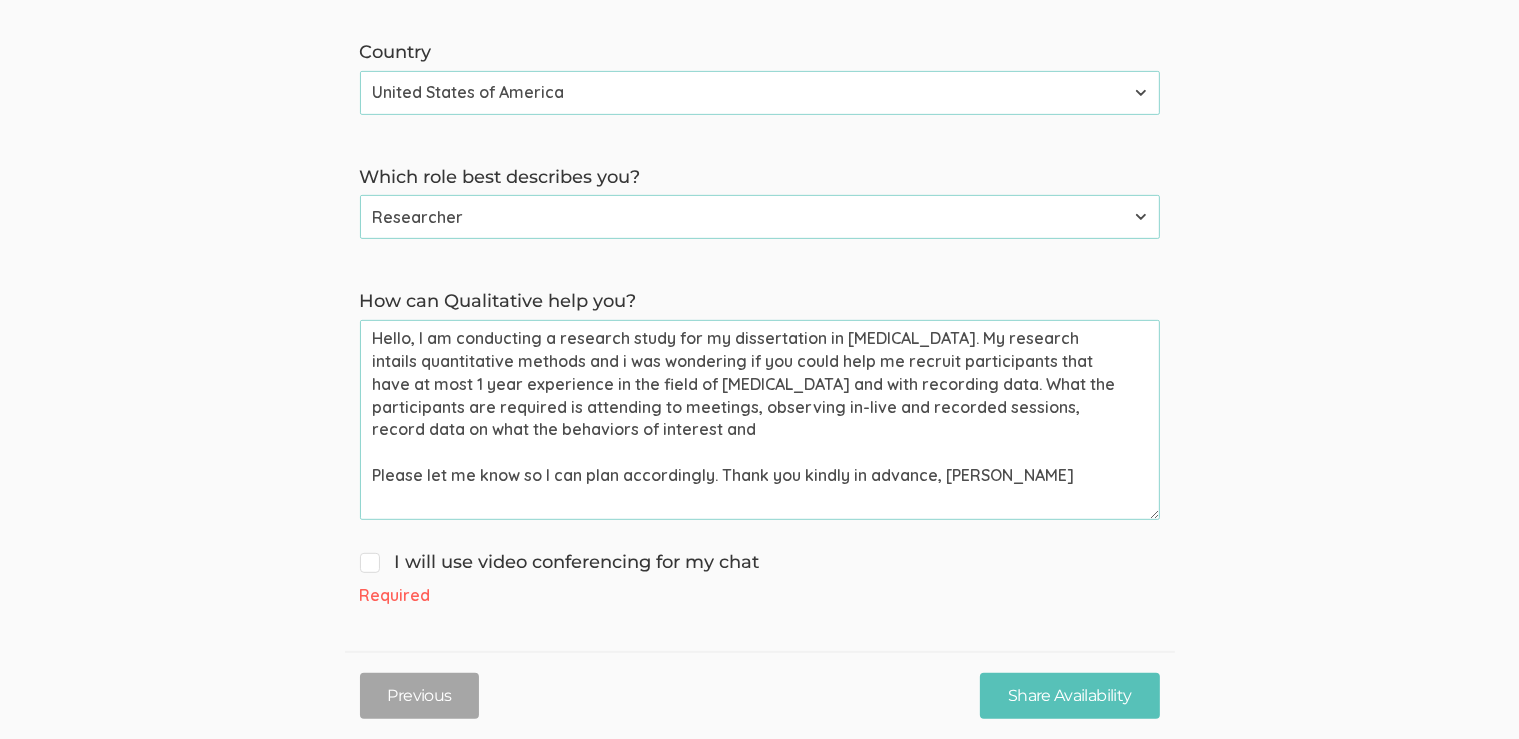 click on "Hello, I am conducting a research study for my dissertation in [MEDICAL_DATA]. My research intails quantitative methods and i was wondering if you could help me recruit participants that have at most 1 year experience in the field of [MEDICAL_DATA] and with recording data. What the participants are required is attending to meetings, observing in-live and recorded sessions, record data on what the behaviors of interest and
Please let me know so I can plan accordingly. Thank you kindly in advance, [PERSON_NAME]" at bounding box center [760, 420] 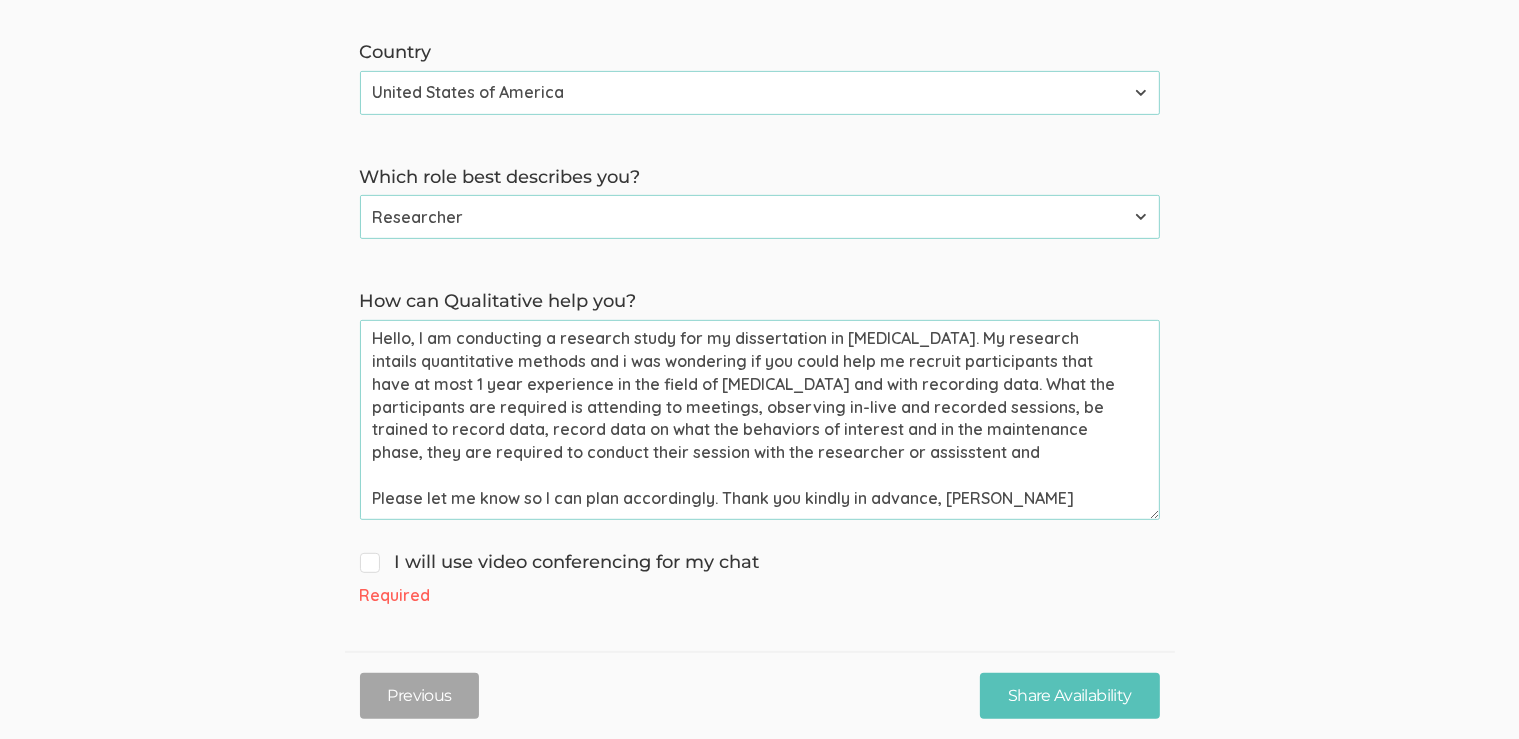 click on "Hello, I am conducting a research study for my dissertation in [MEDICAL_DATA]. My research intails quantitative methods and i was wondering if you could help me recruit participants that have at most 1 year experience in the field of [MEDICAL_DATA] and with recording data. What the participants are required is attending to meetings, observing in-live and recorded sessions, be trained to record data, record data on what the behaviors of interest and in the maintenance phase, they are required to conduct their session with the researcher or assisstent and
Please let me know so I can plan accordingly. Thank you kindly in advance, [PERSON_NAME]" at bounding box center [760, 420] 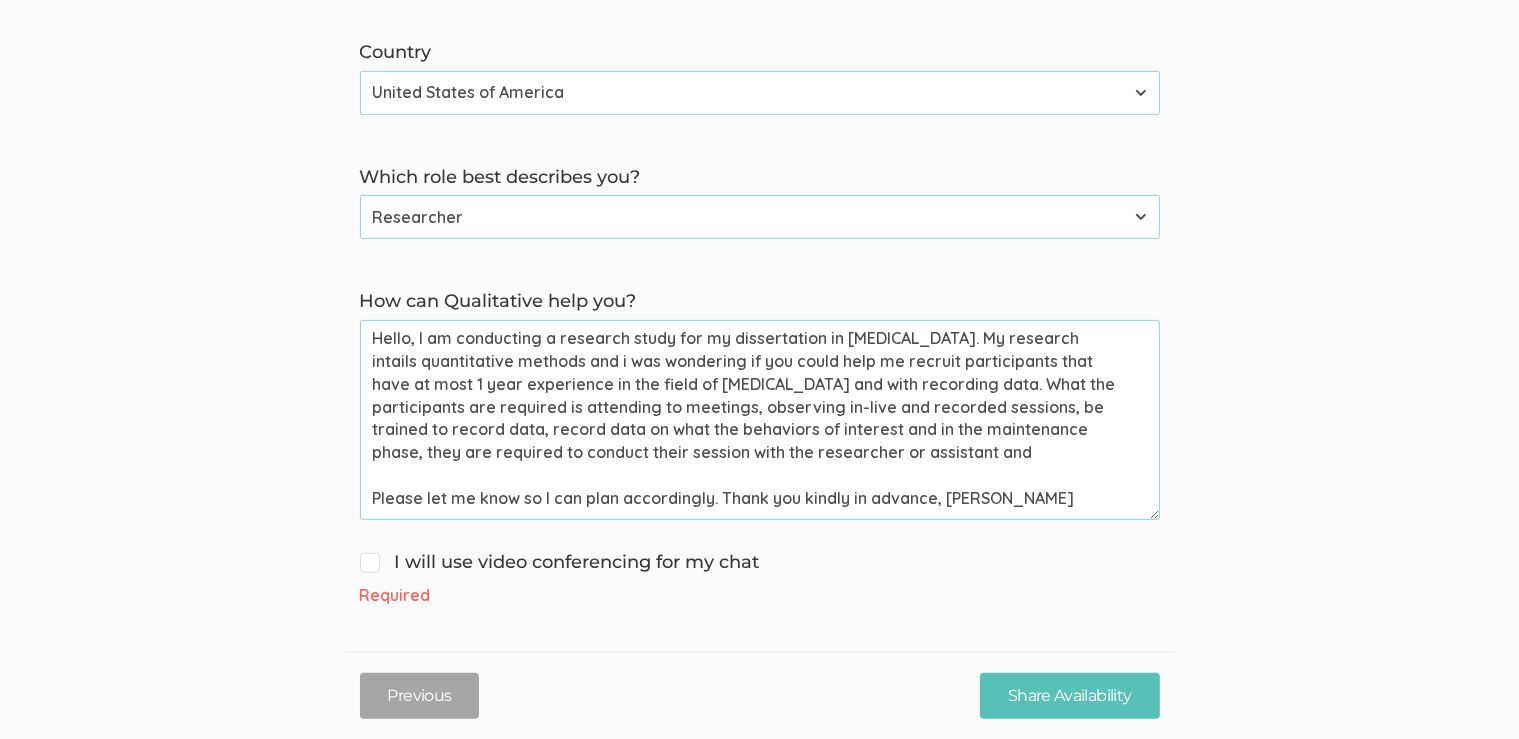 click on "Hello, I am conducting a research study for my dissertation in [MEDICAL_DATA]. My research intails quantitative methods and i was wondering if you could help me recruit participants that have at most 1 year experience in the field of [MEDICAL_DATA] and with recording data. What the participants are required is attending to meetings, observing in-live and recorded sessions, be trained to record data, record data on what the behaviors of interest and in the maintenance phase, they are required to conduct their session with the researcher or assistant and
Please let me know so I can plan accordingly. Thank you kindly in advance, [PERSON_NAME]" at bounding box center [760, 420] 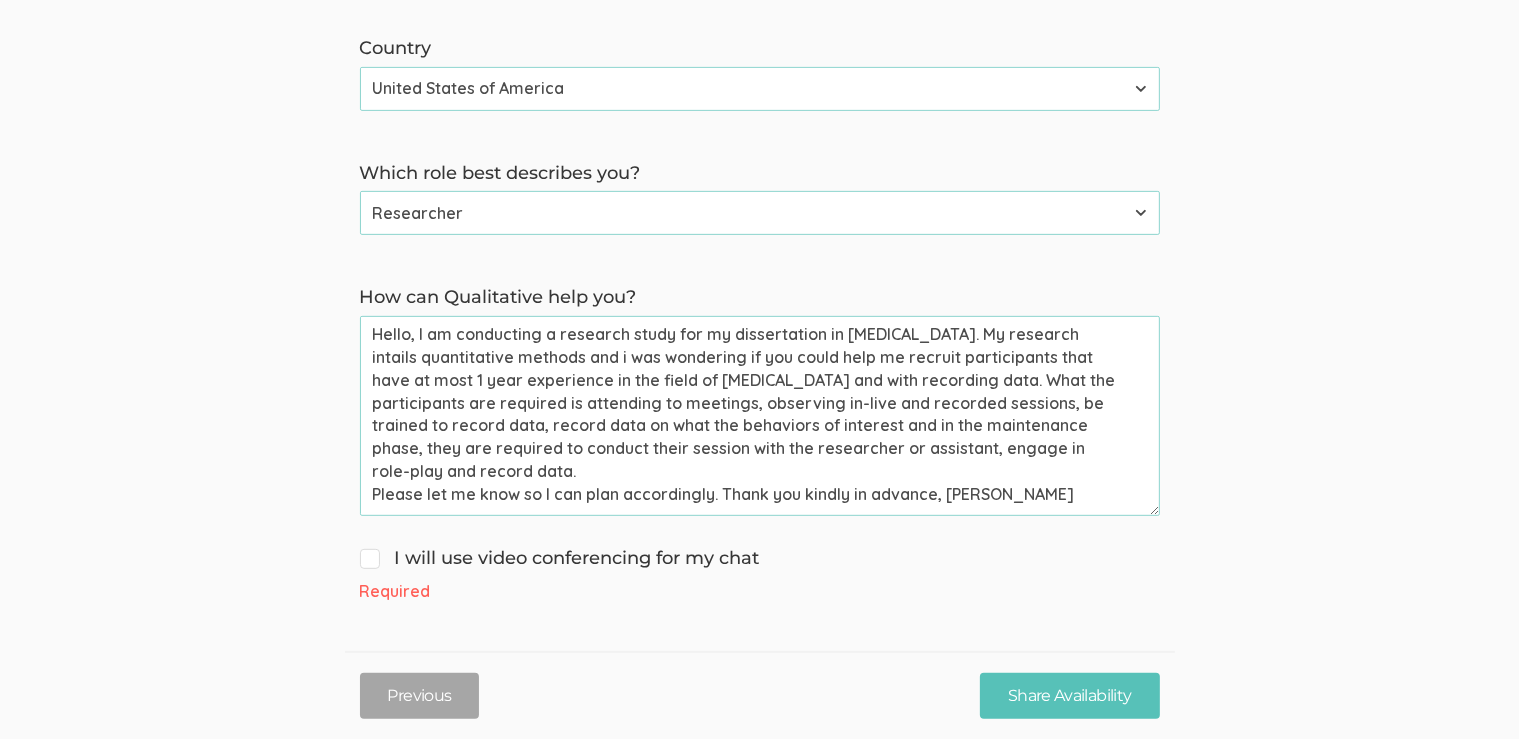 scroll, scrollTop: 796, scrollLeft: 0, axis: vertical 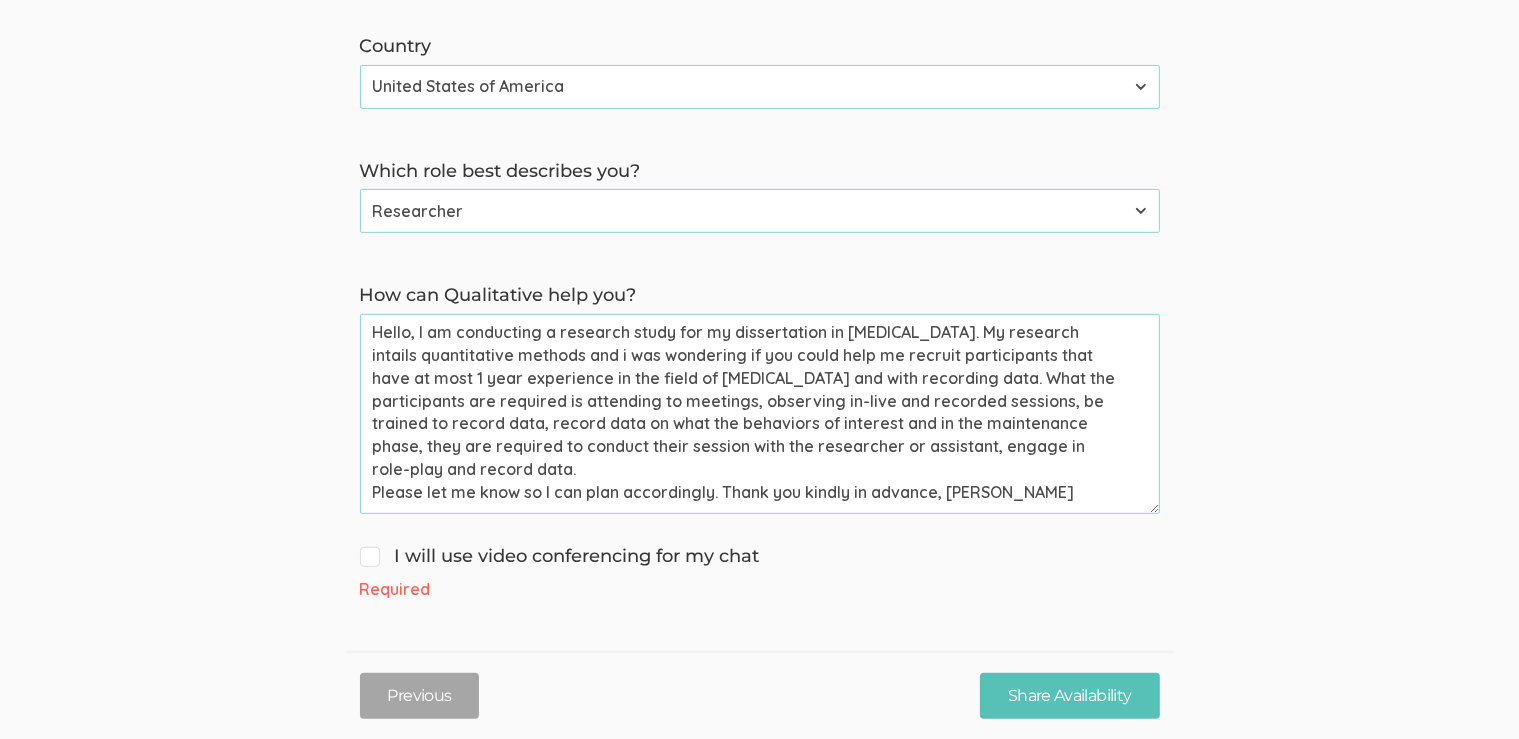 click on "Hello, I am conducting a research study for my dissertation in [MEDICAL_DATA]. My research intails quantitative methods and i was wondering if you could help me recruit participants that have at most 1 year experience in the field of [MEDICAL_DATA] and with recording data. What the participants are required is attending to meetings, observing in-live and recorded sessions, be trained to record data, record data on what the behaviors of interest and in the maintenance phase, they are required to conduct their session with the researcher or assistant, engage in role-play and record data.
Please let me know so I can plan accordingly. Thank you kindly in advance, [PERSON_NAME]" at bounding box center [760, 414] 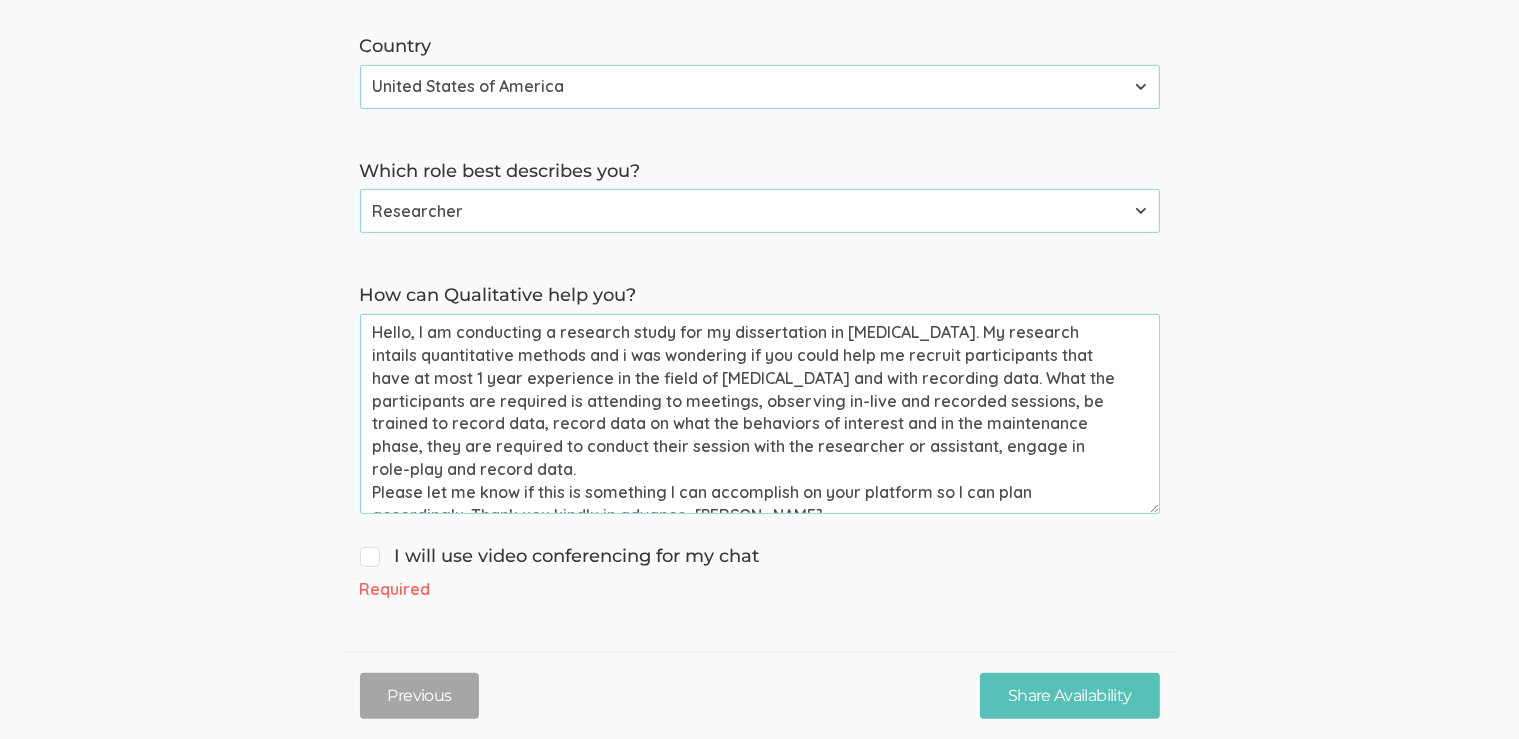 type on "Hello, I am conducting a research study for my dissertation in [MEDICAL_DATA]. My research intails quantitative methods and i was wondering if you could help me recruit participants that have at most 1 year experience in the field of [MEDICAL_DATA] and with recording data. What the participants are required is attending to meetings, observing in-live and recorded sessions, be trained to record data, record data on what the behaviors of interest and in the maintenance phase, they are required to conduct their session with the researcher or assistant, engage in role-play and record data.
Please let me know if this is something I can accomplish on your platform so I can plan accordingly. Thank you kindly in advance, [PERSON_NAME]" 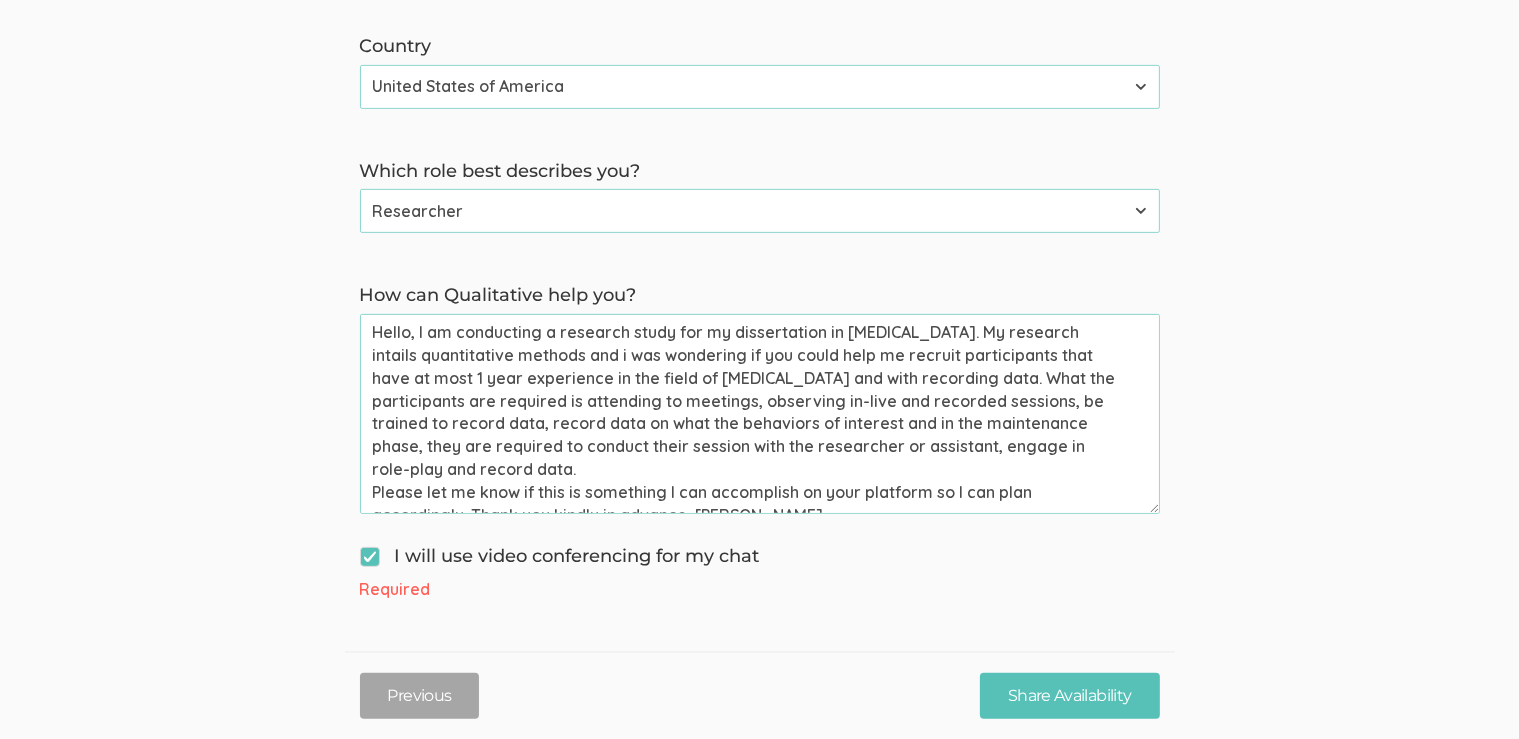 scroll, scrollTop: 768, scrollLeft: 0, axis: vertical 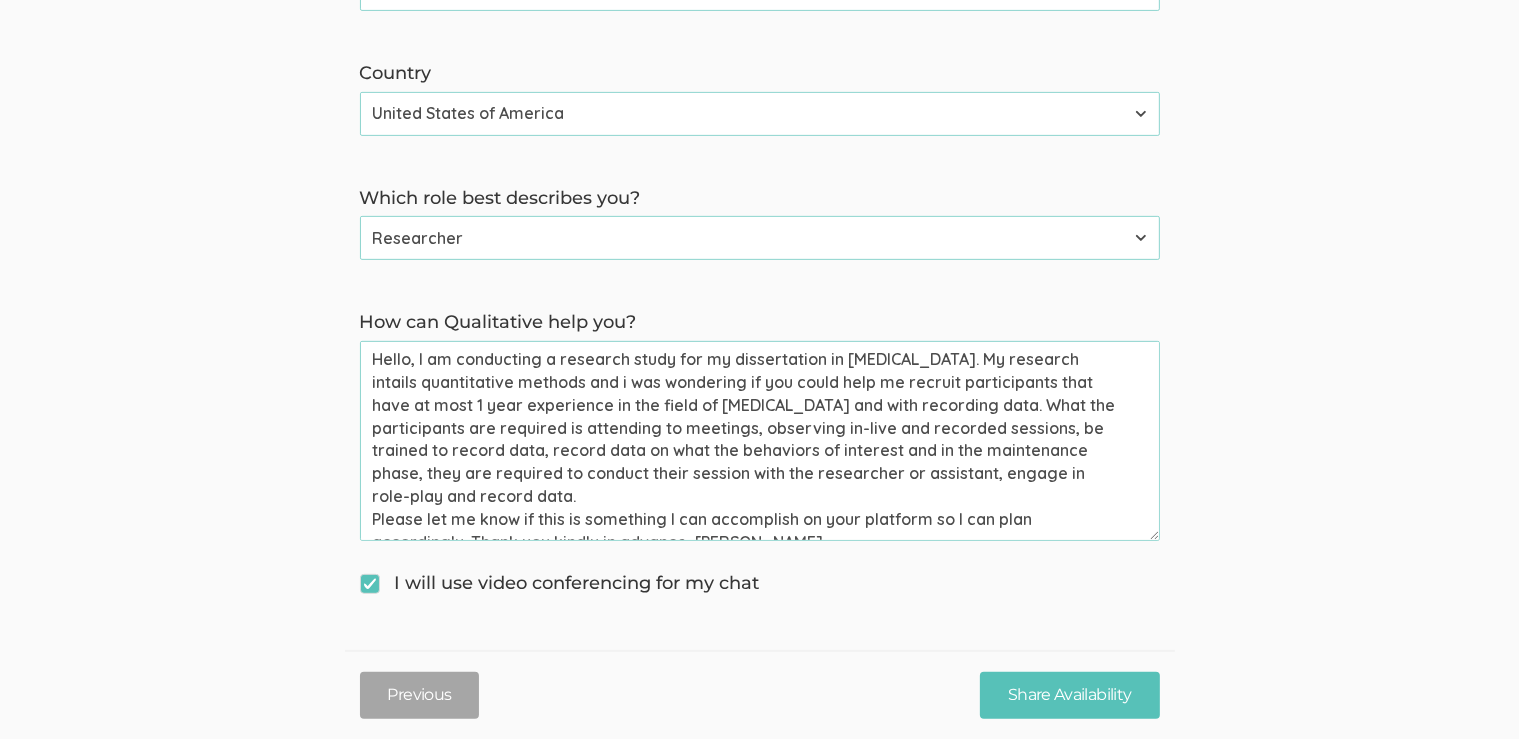 drag, startPoint x: 850, startPoint y: 530, endPoint x: 217, endPoint y: 286, distance: 678.39886 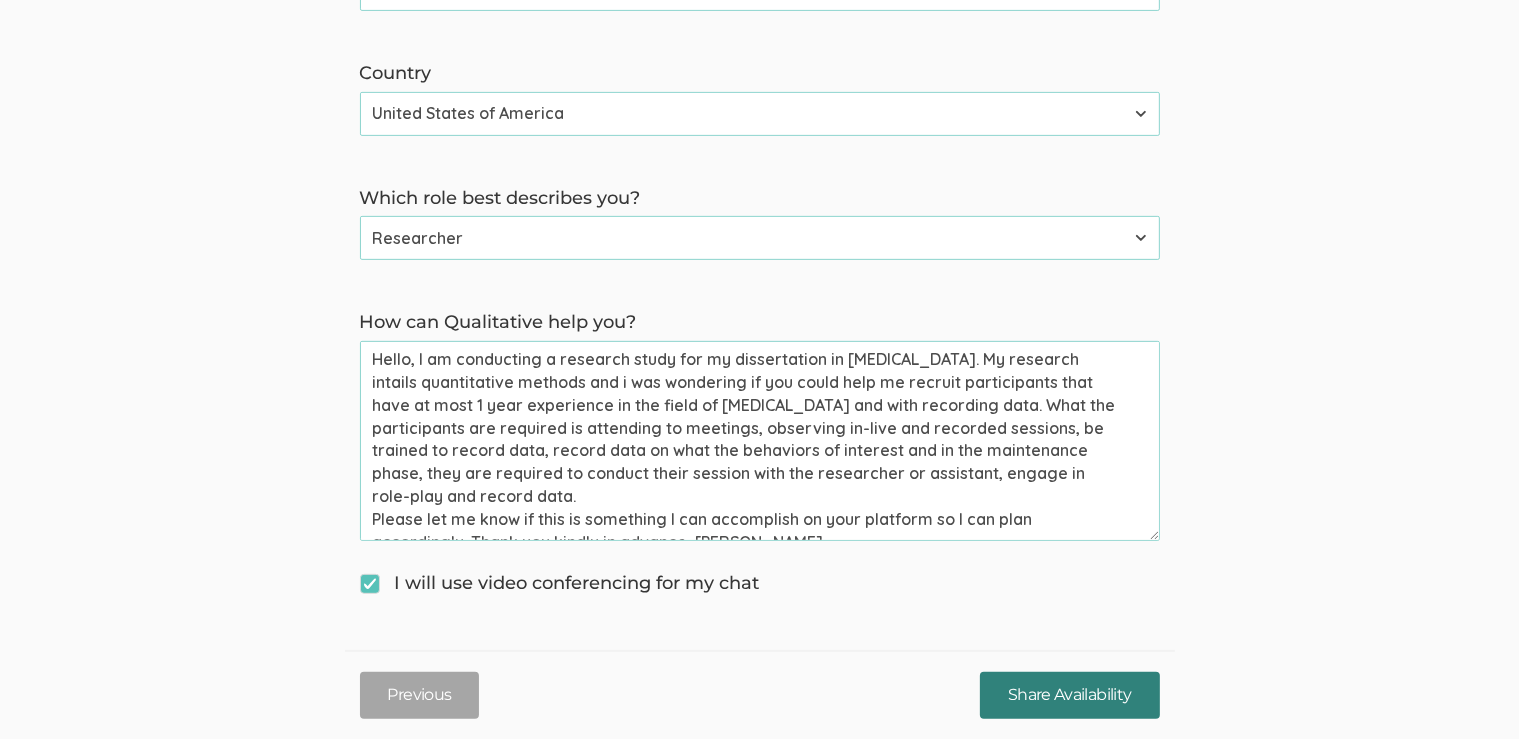 click on "Share Availability" at bounding box center [1069, 695] 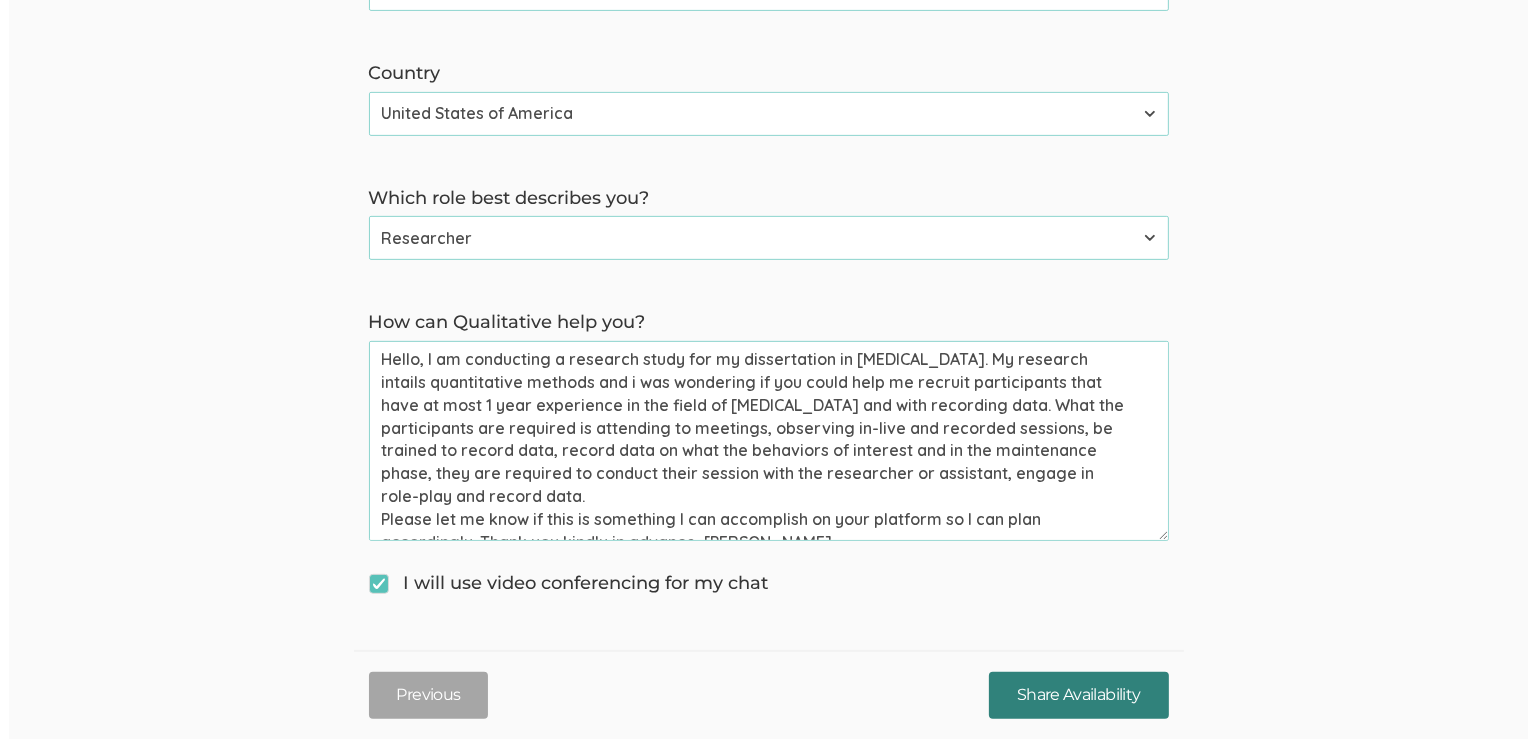 scroll, scrollTop: 0, scrollLeft: 0, axis: both 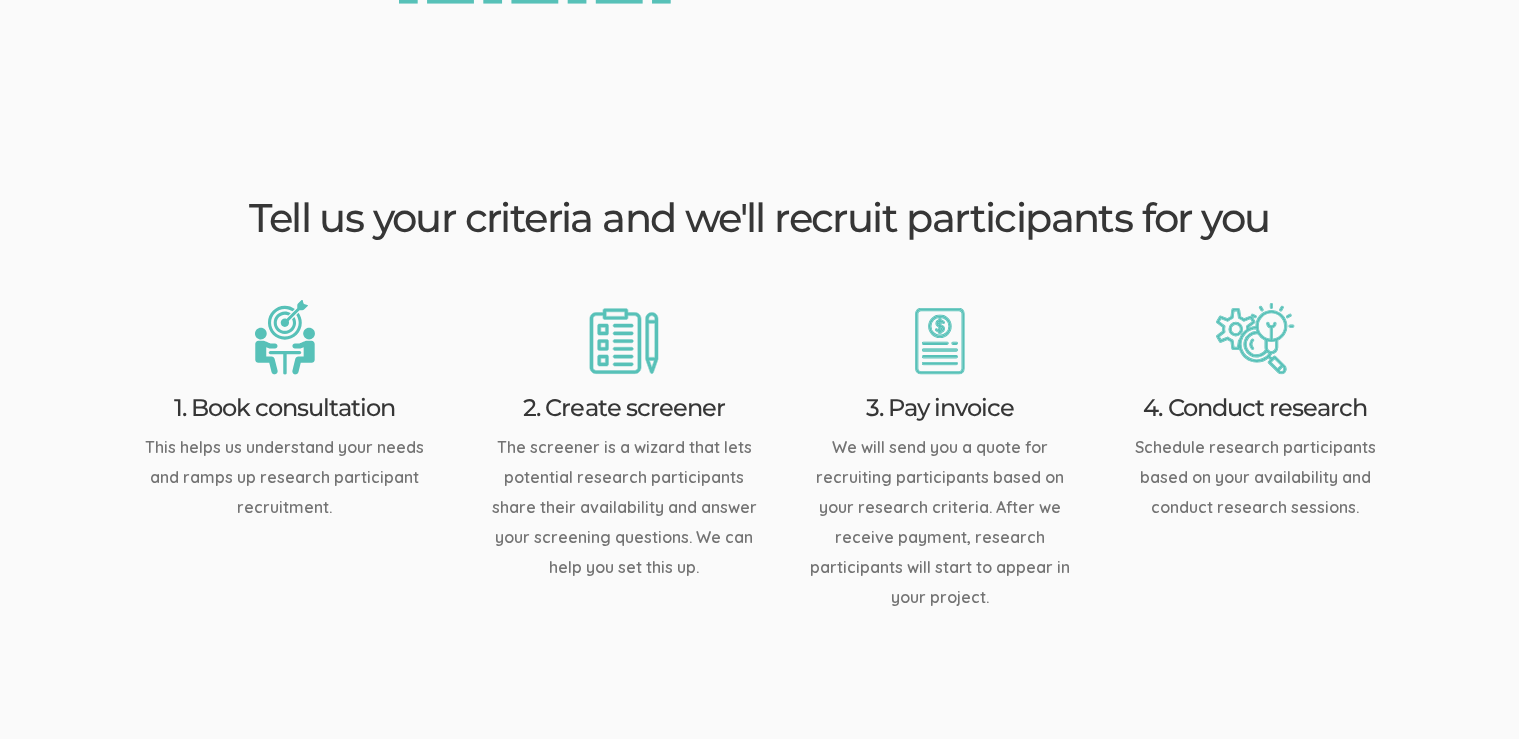 click at bounding box center (940, 341) 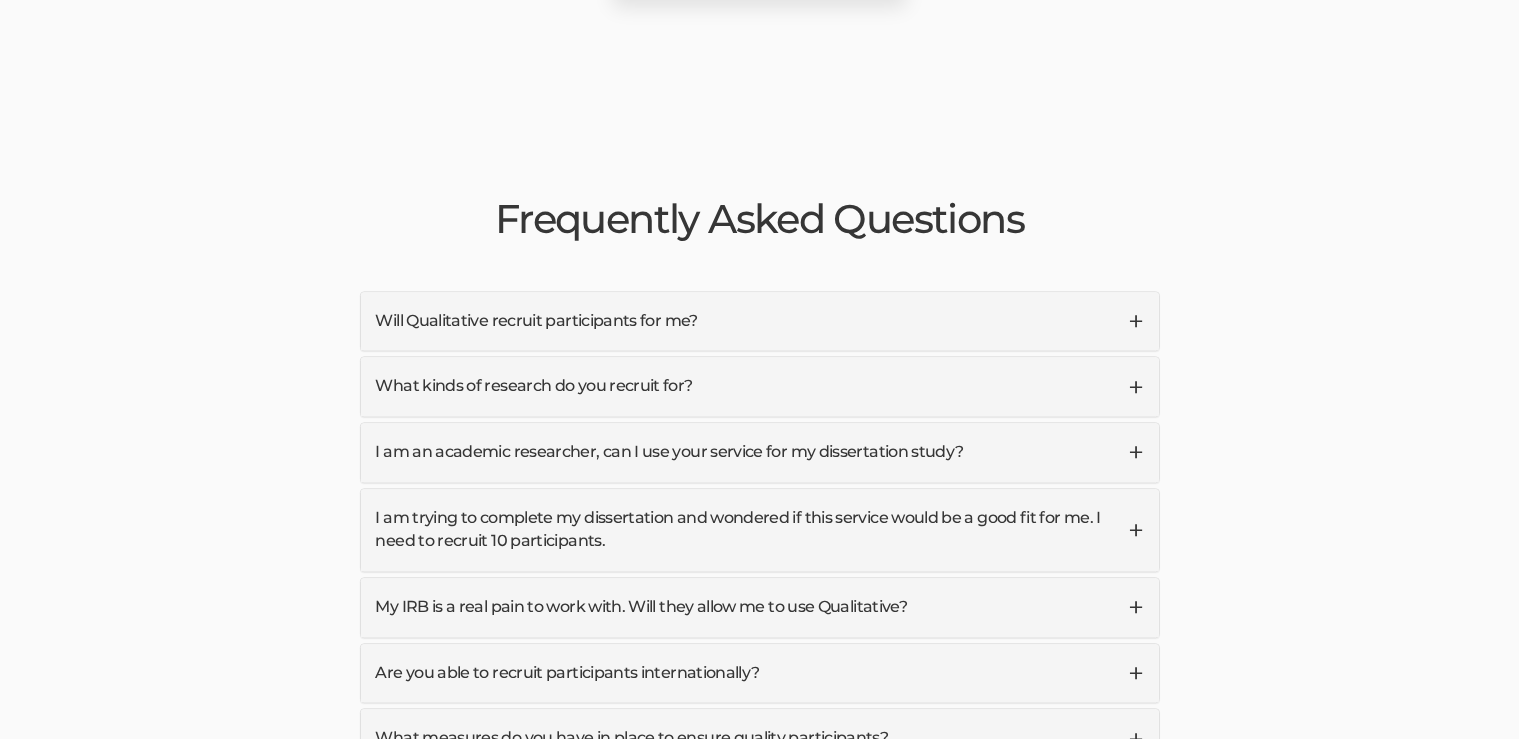 scroll, scrollTop: 4752, scrollLeft: 0, axis: vertical 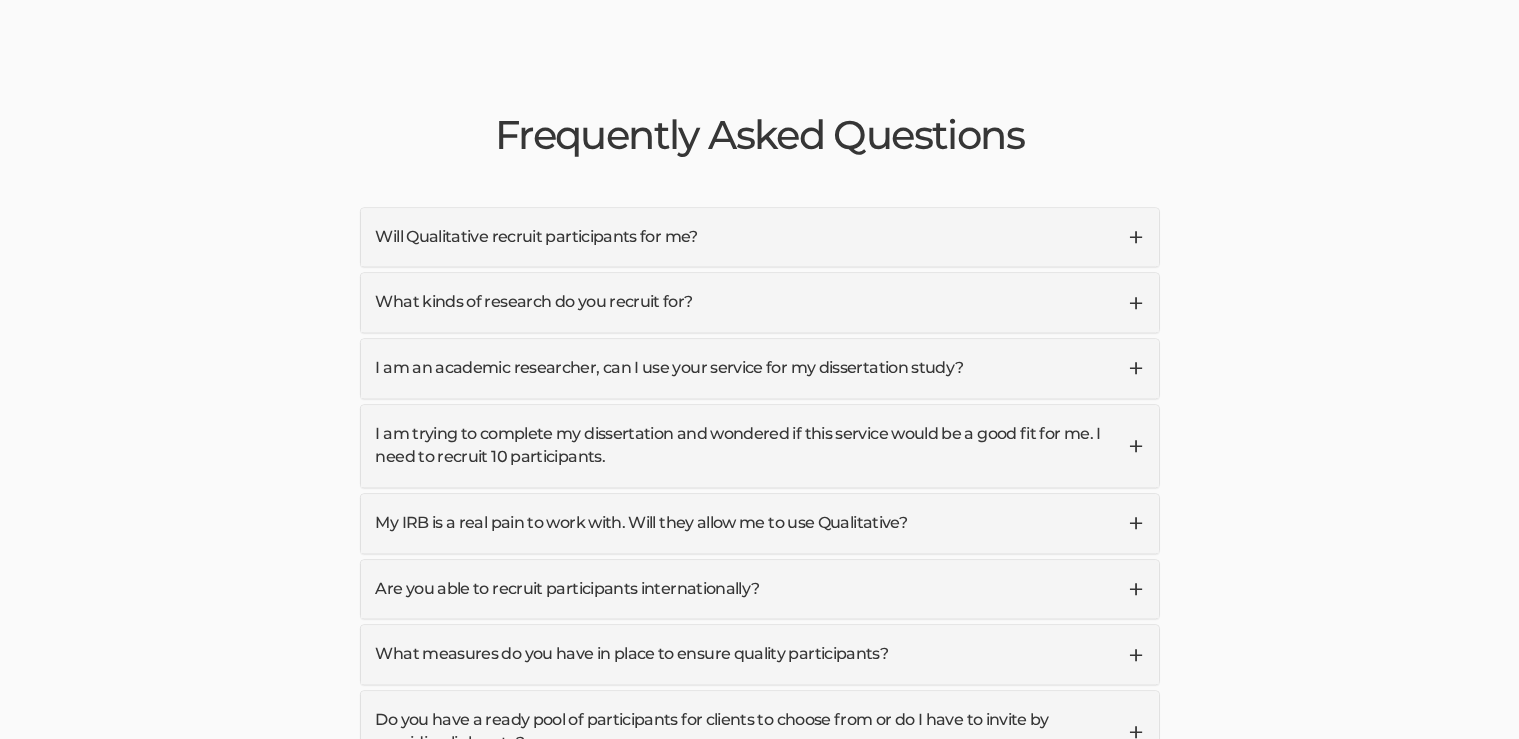 click on "What kinds of research do you recruit for?" at bounding box center [760, 302] 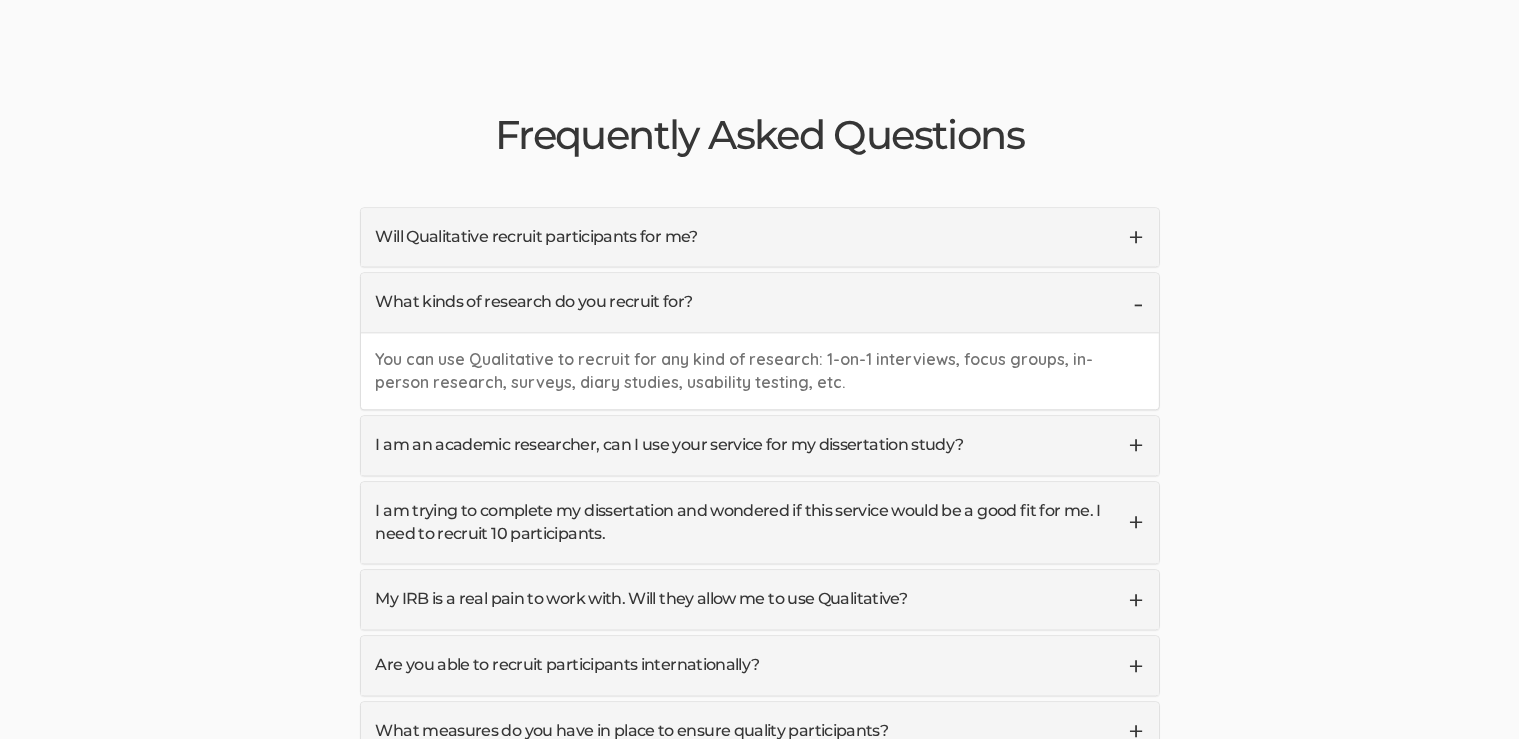 click on "I am an academic researcher, can I use your service for my dissertation study?" at bounding box center [760, 445] 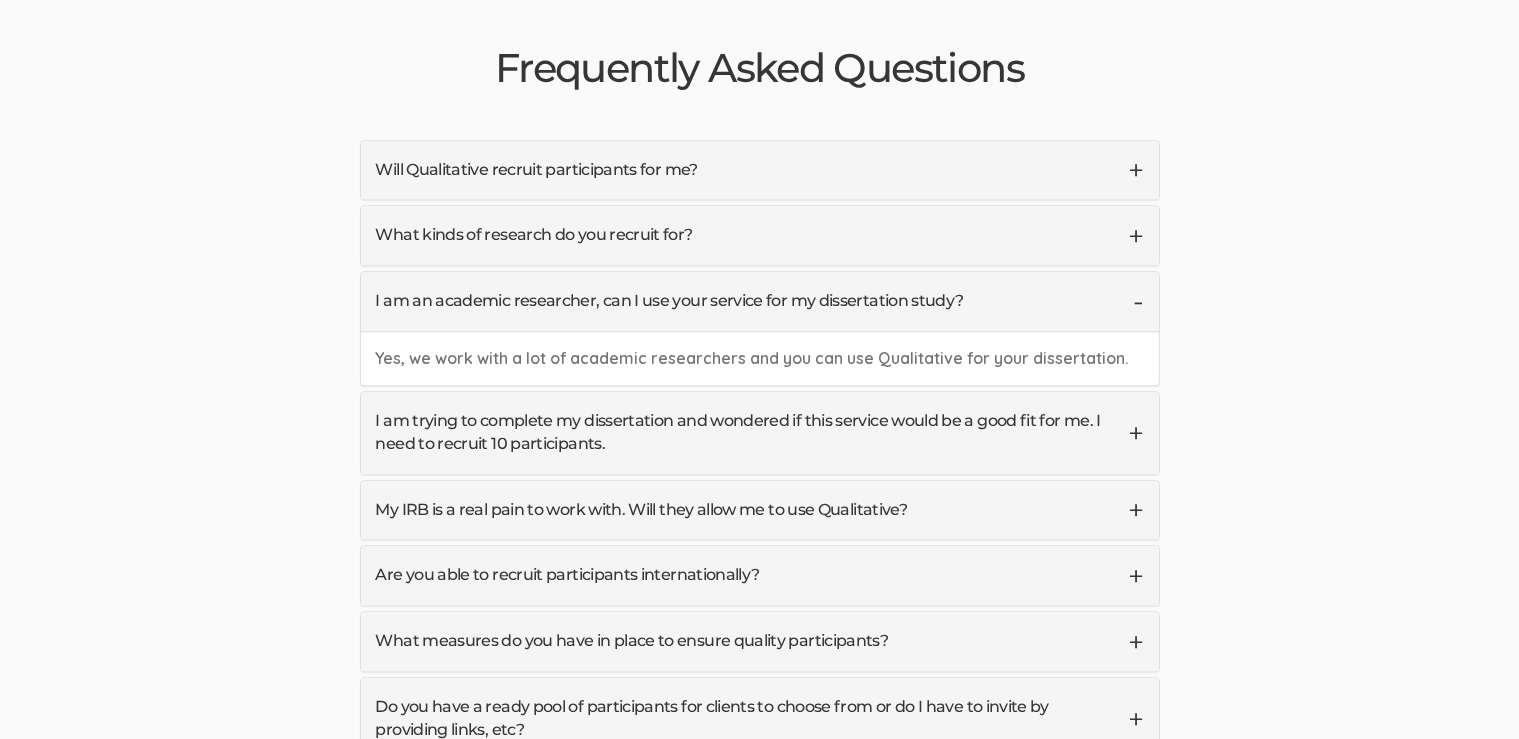scroll, scrollTop: 4857, scrollLeft: 0, axis: vertical 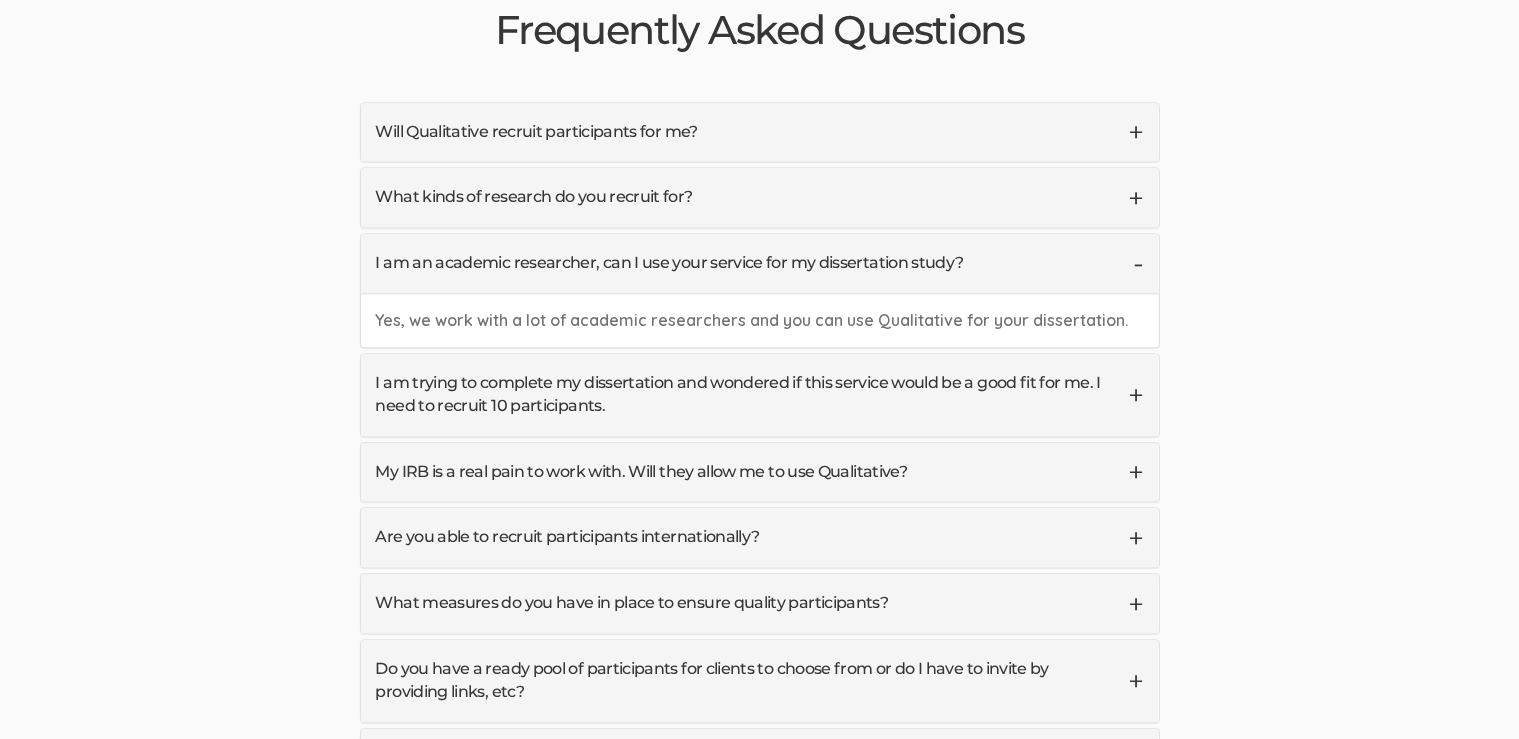 click on "I am trying to complete my dissertation and wondered if this service would be a good fit for me. I need to recruit 10 participants." at bounding box center [760, 395] 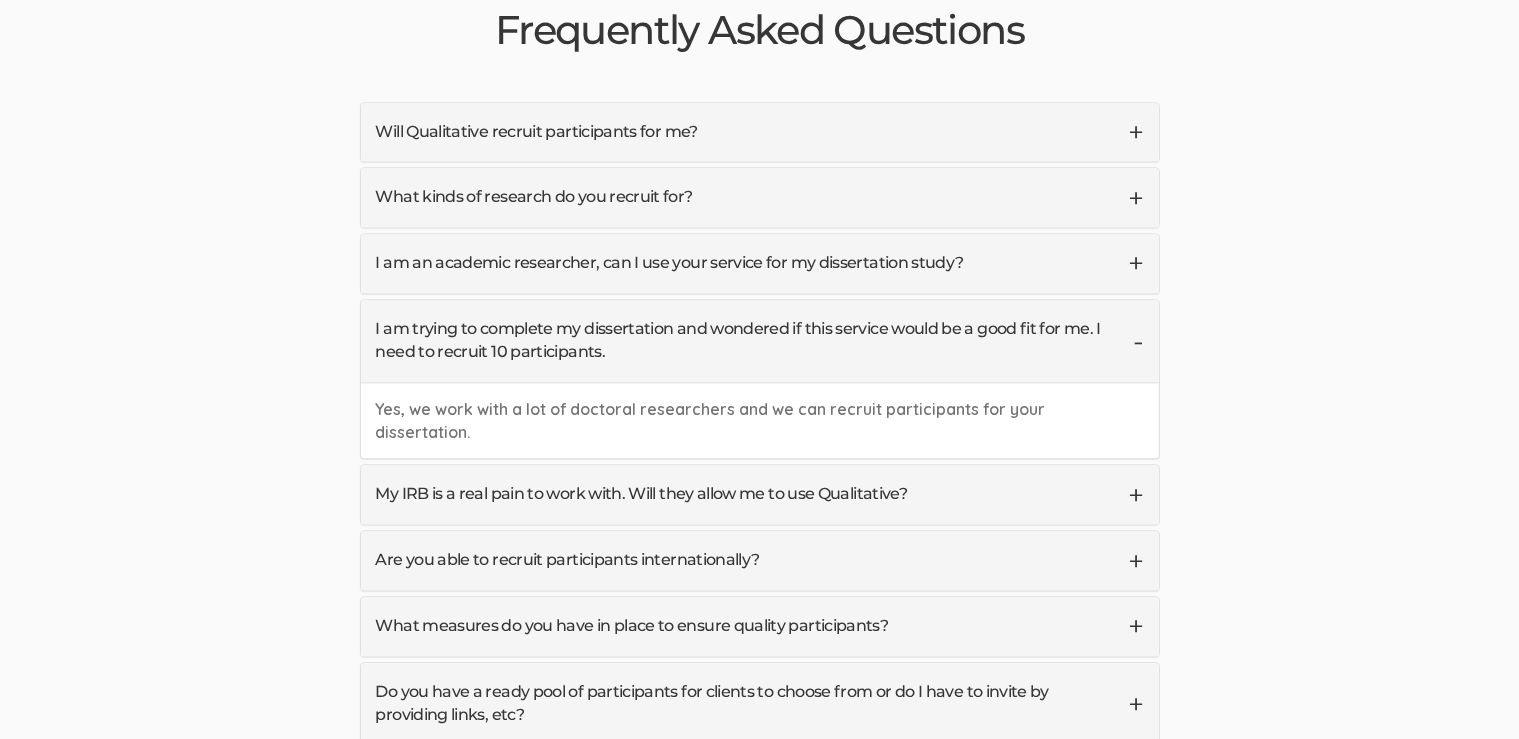 click on "Yes, we work with a lot of doctoral researchers and we can recruit participants for your dissertation." at bounding box center [760, 420] 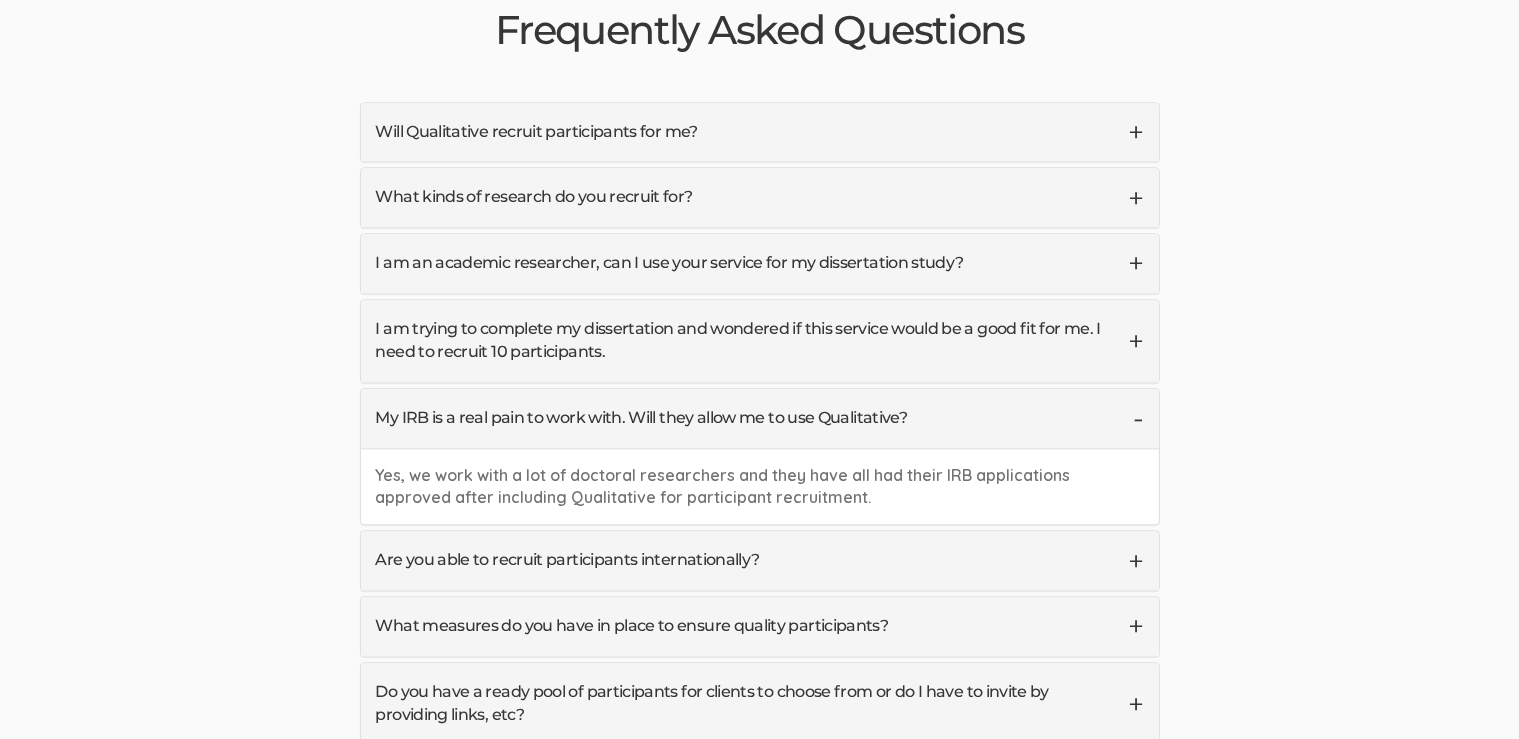 click on "Are you able to recruit participants internationally?" at bounding box center [760, 560] 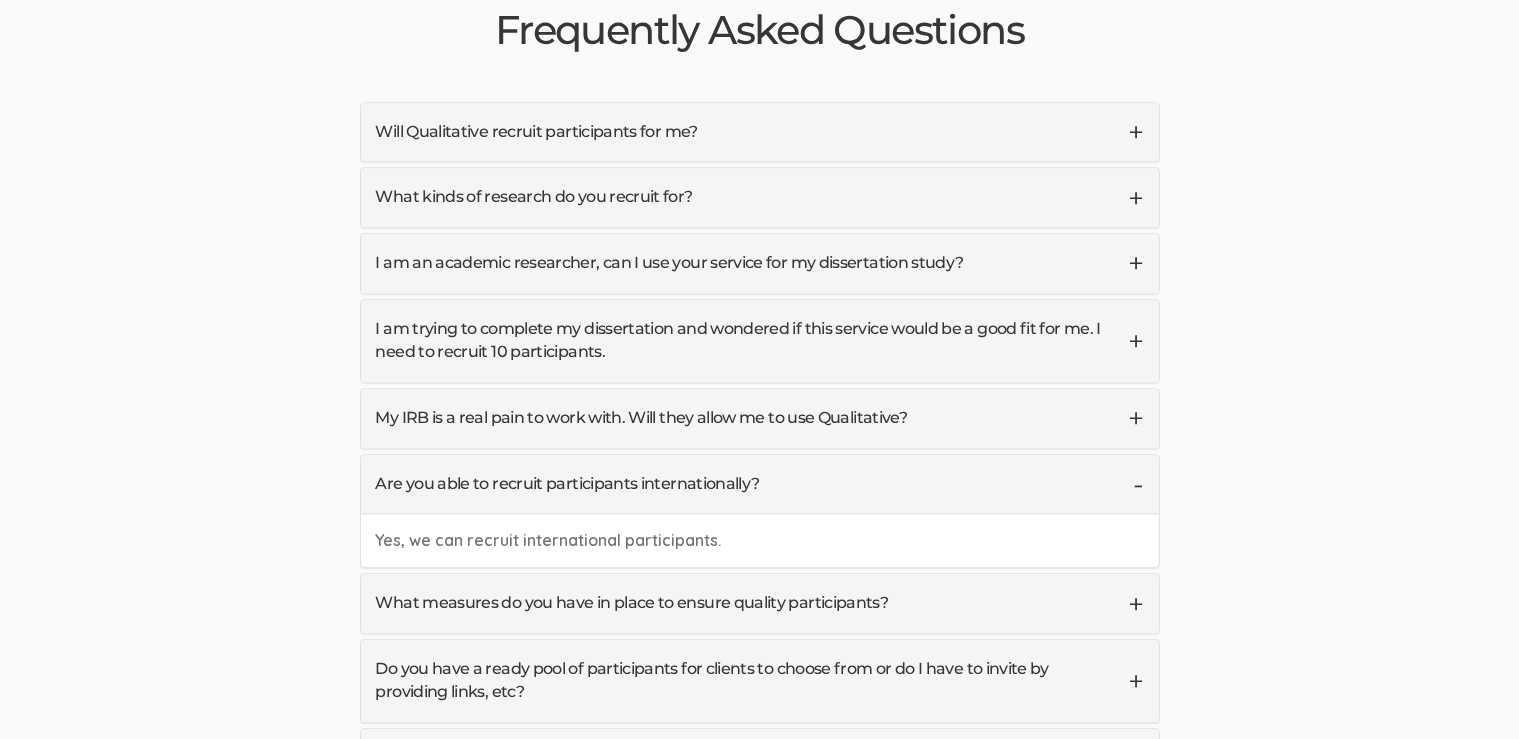 click on "What measures do you have in place to ensure quality participants?" at bounding box center (760, 603) 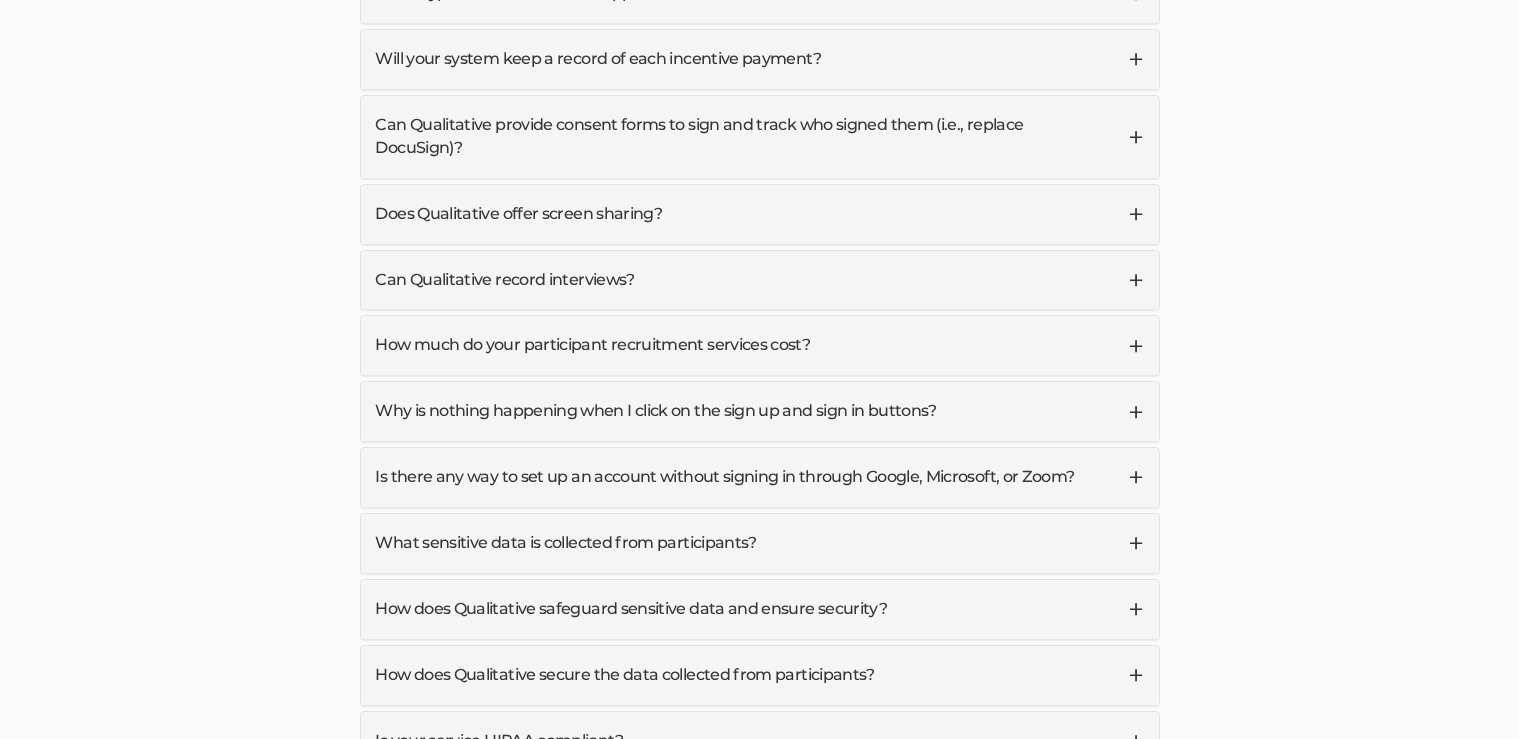 scroll, scrollTop: 5596, scrollLeft: 0, axis: vertical 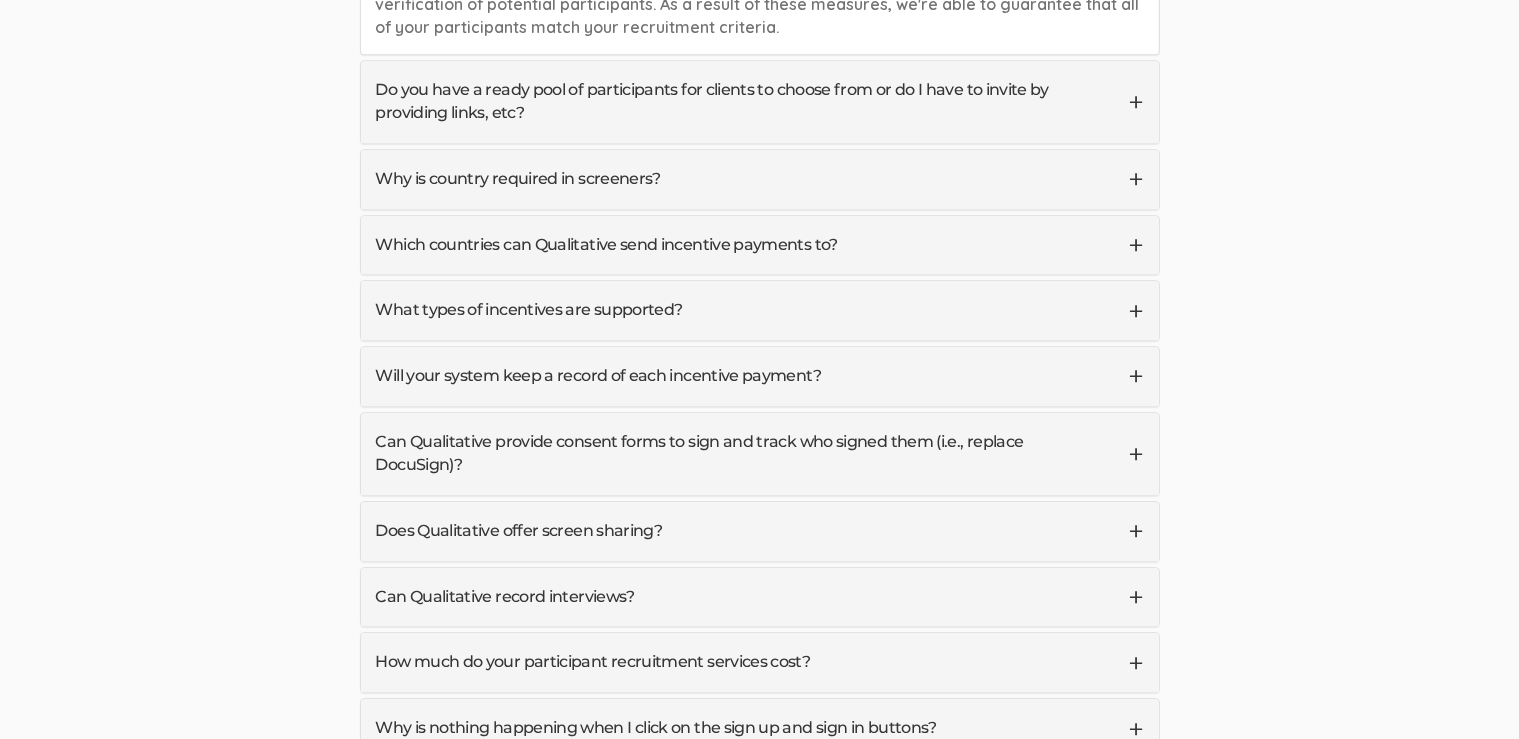 click on "What types of incentives are supported?" at bounding box center (760, 310) 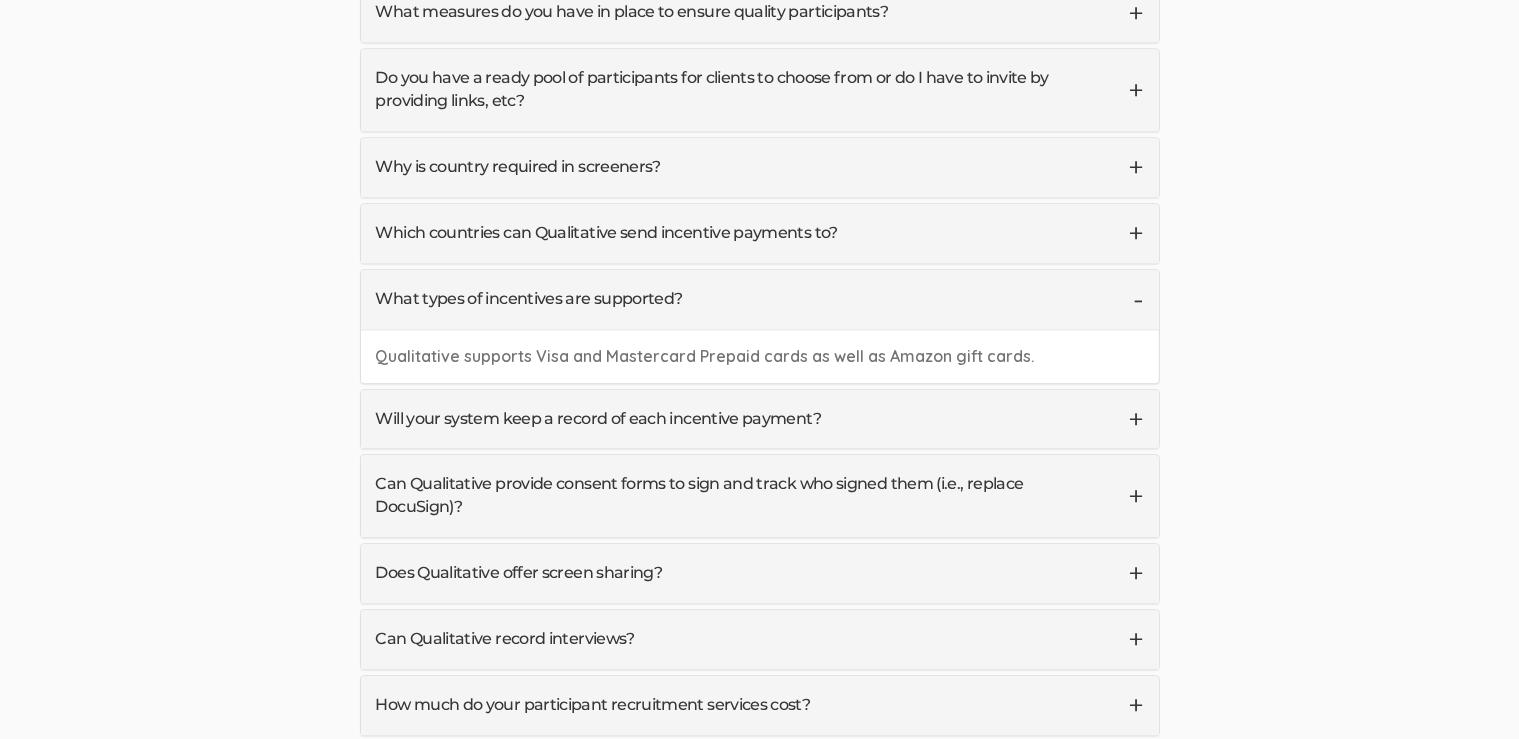 scroll, scrollTop: 5383, scrollLeft: 0, axis: vertical 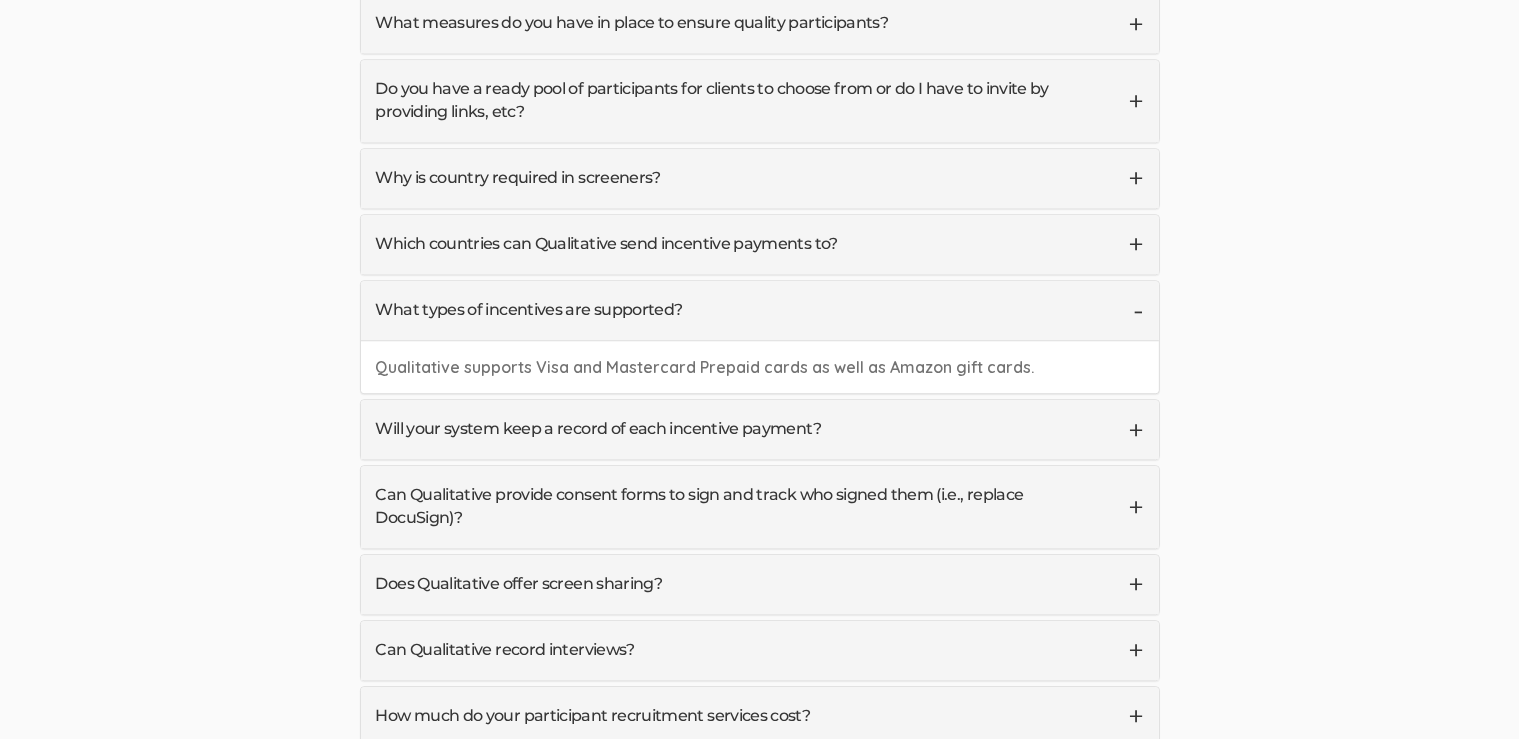click on "Will your system keep a record of each incentive payment?" at bounding box center (760, 429) 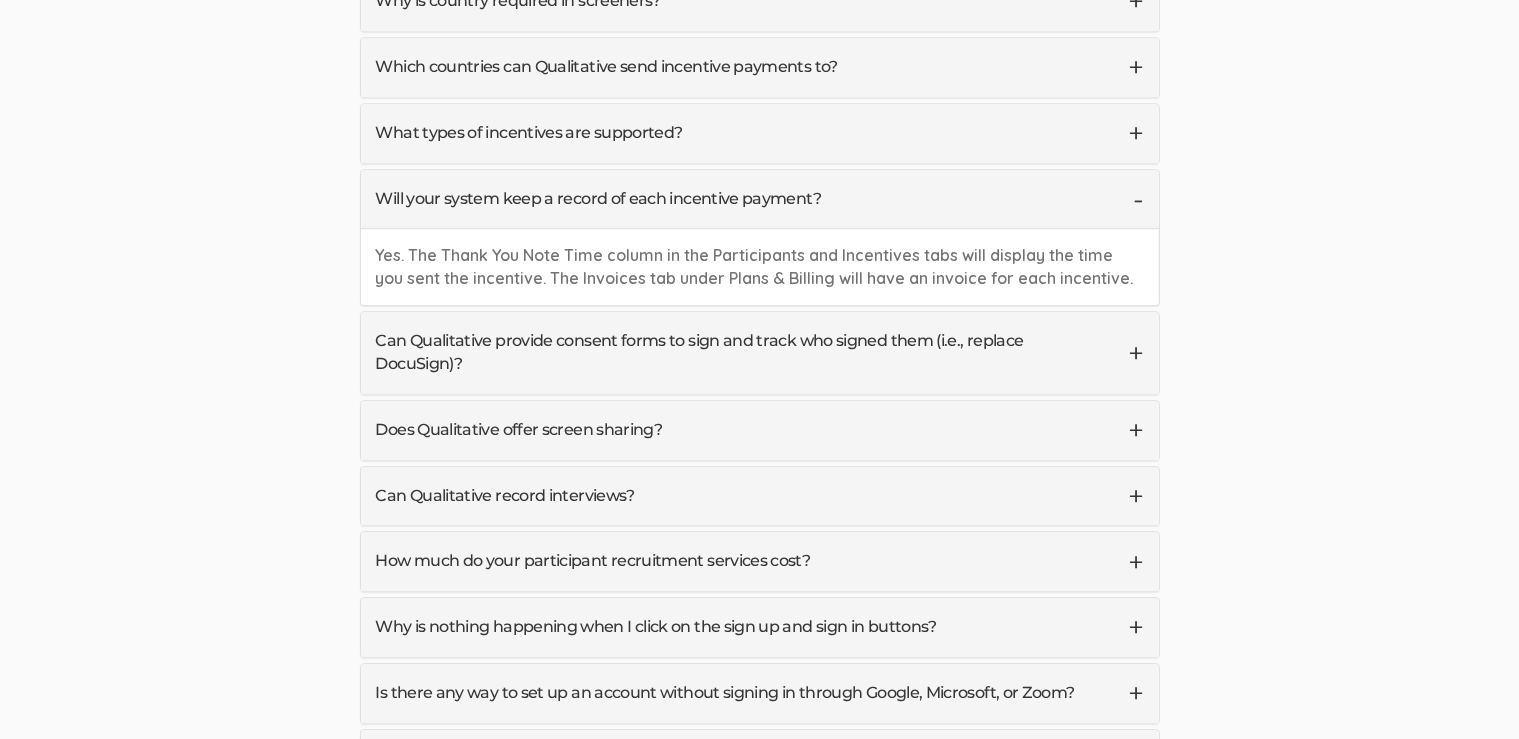 scroll, scrollTop: 5594, scrollLeft: 0, axis: vertical 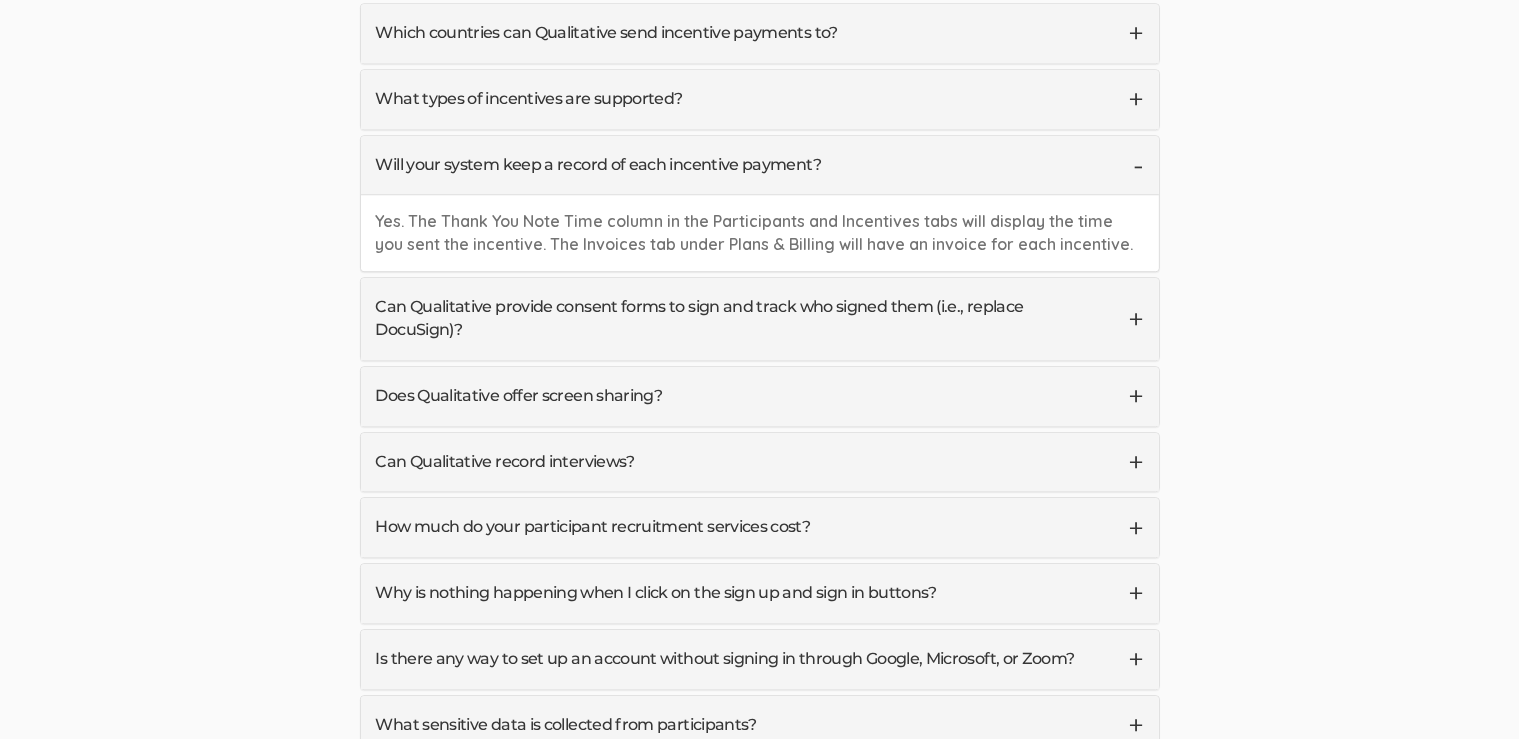 click on "Can Qualitative provide consent forms to sign and track who signed them (i.e., replace DocuSign)?" at bounding box center (760, 319) 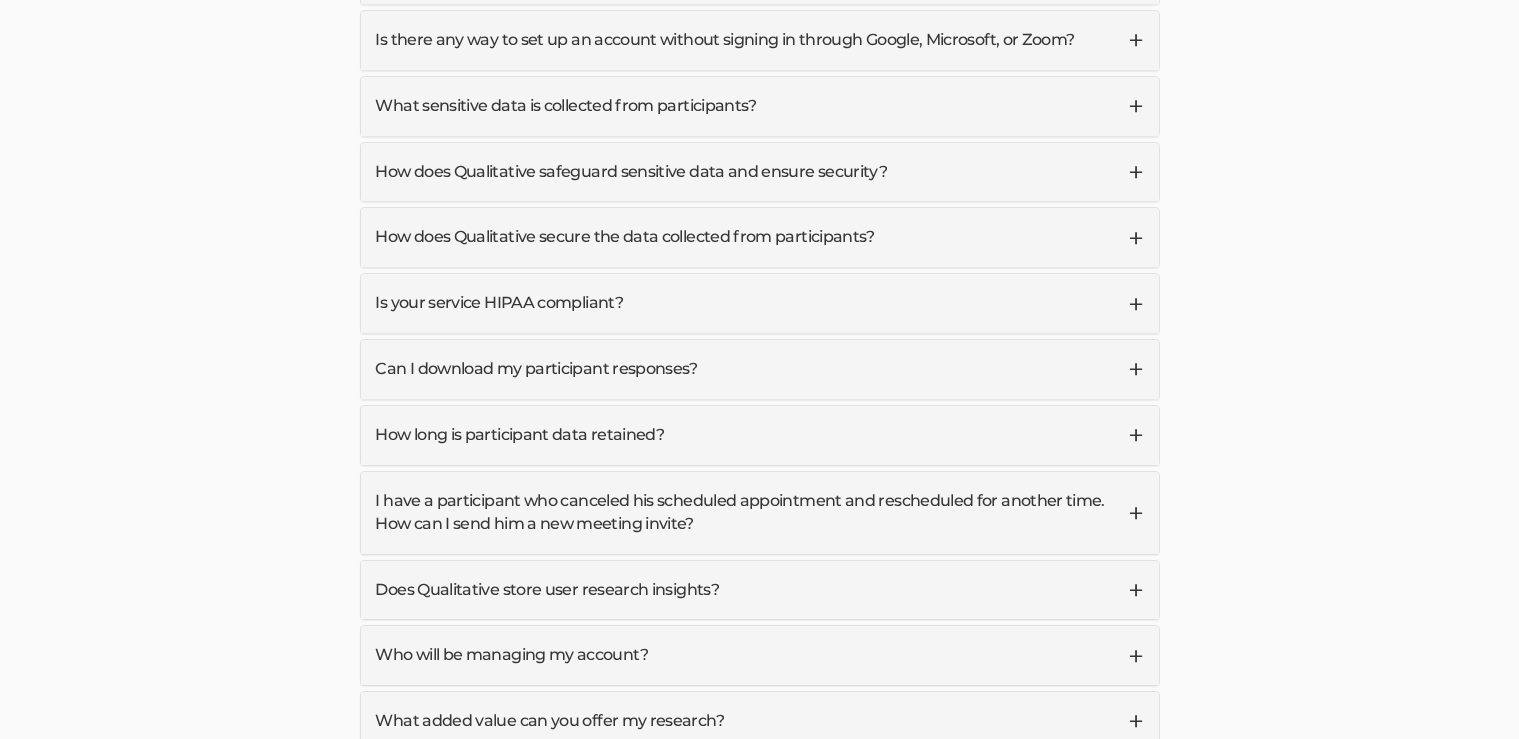 scroll, scrollTop: 6333, scrollLeft: 0, axis: vertical 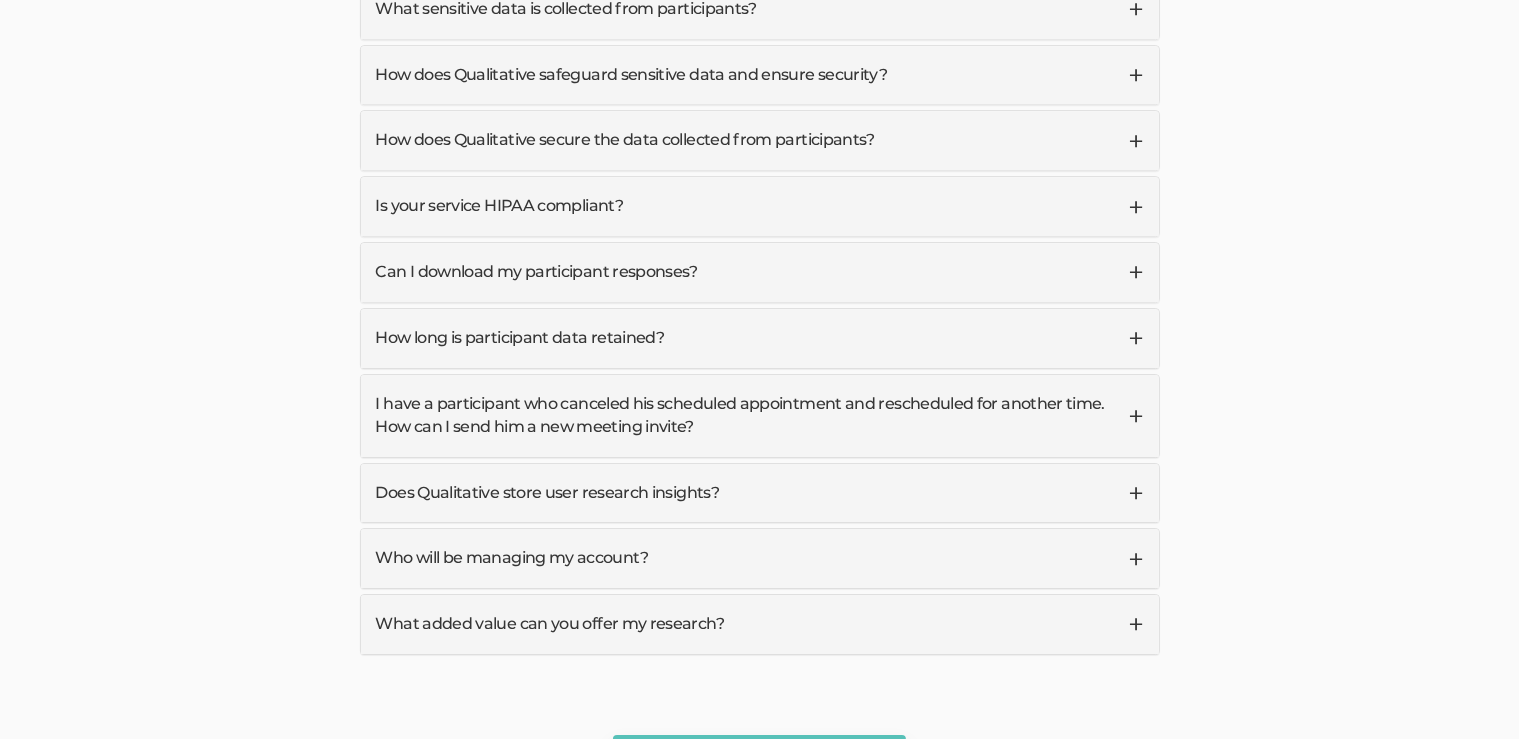 click on "What added value can you offer my research?" at bounding box center (760, 624) 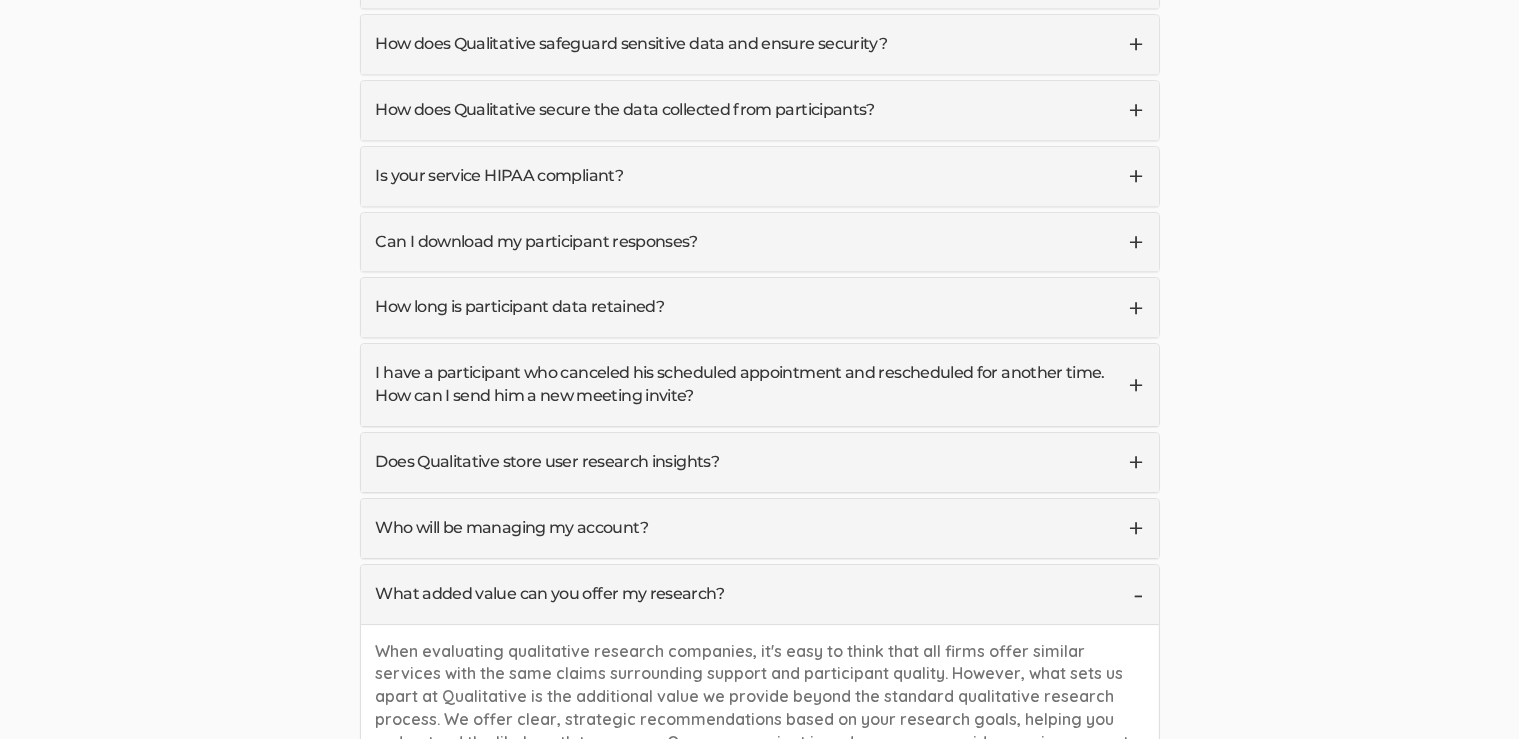 scroll, scrollTop: 6257, scrollLeft: 0, axis: vertical 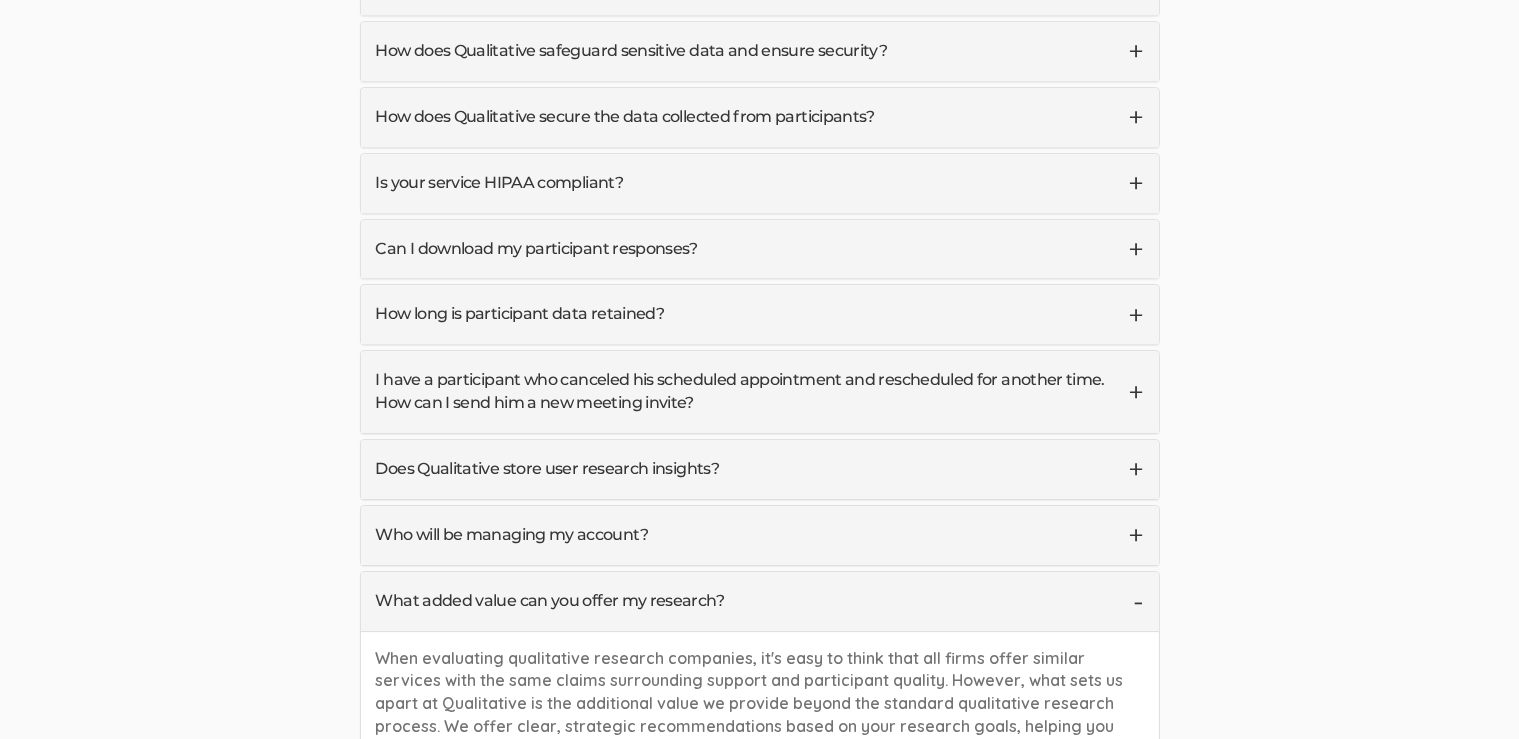 click on "What added value can you offer my research?" at bounding box center [760, 601] 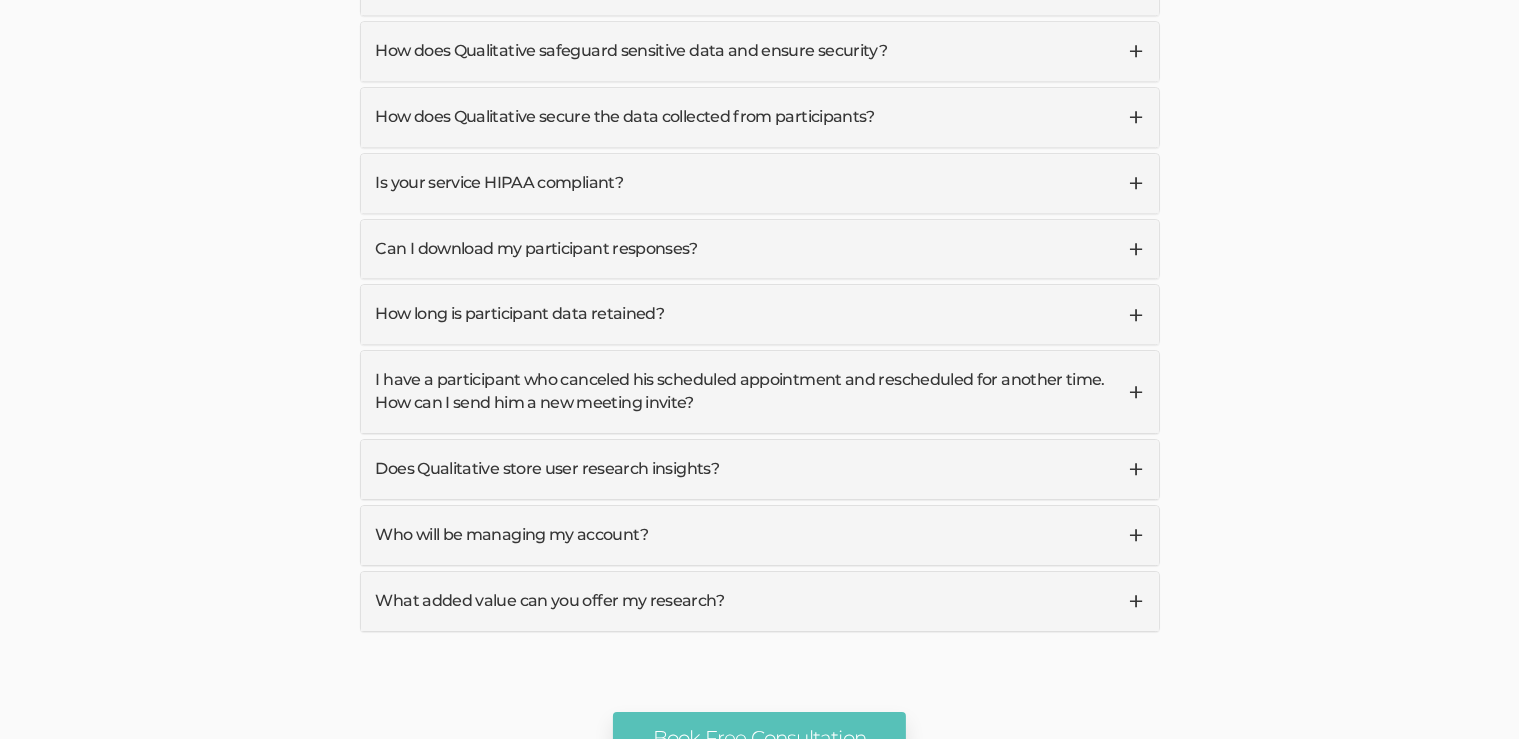 click on "What added value can you offer my research?" at bounding box center (760, 601) 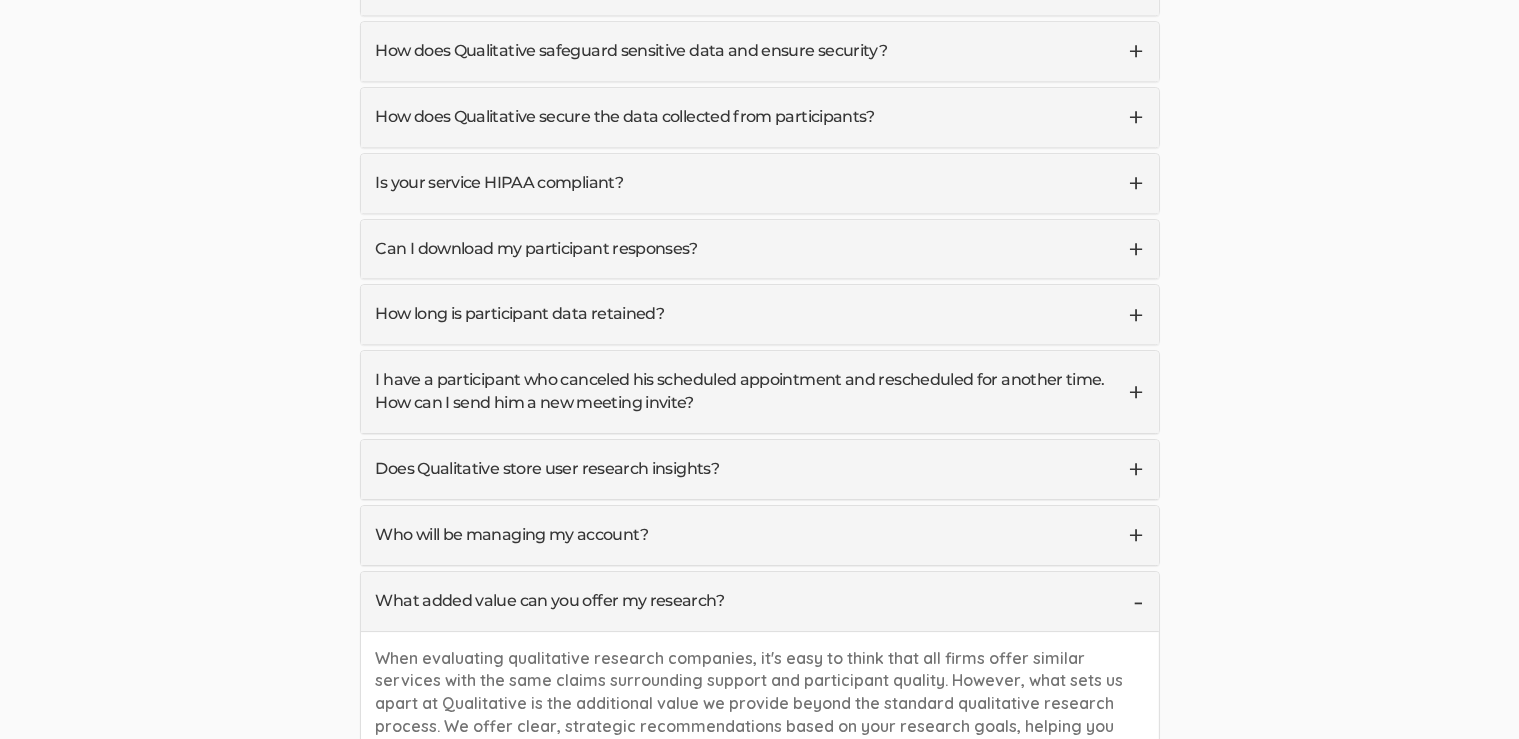 click on "What added value can you offer my research?" at bounding box center [760, 601] 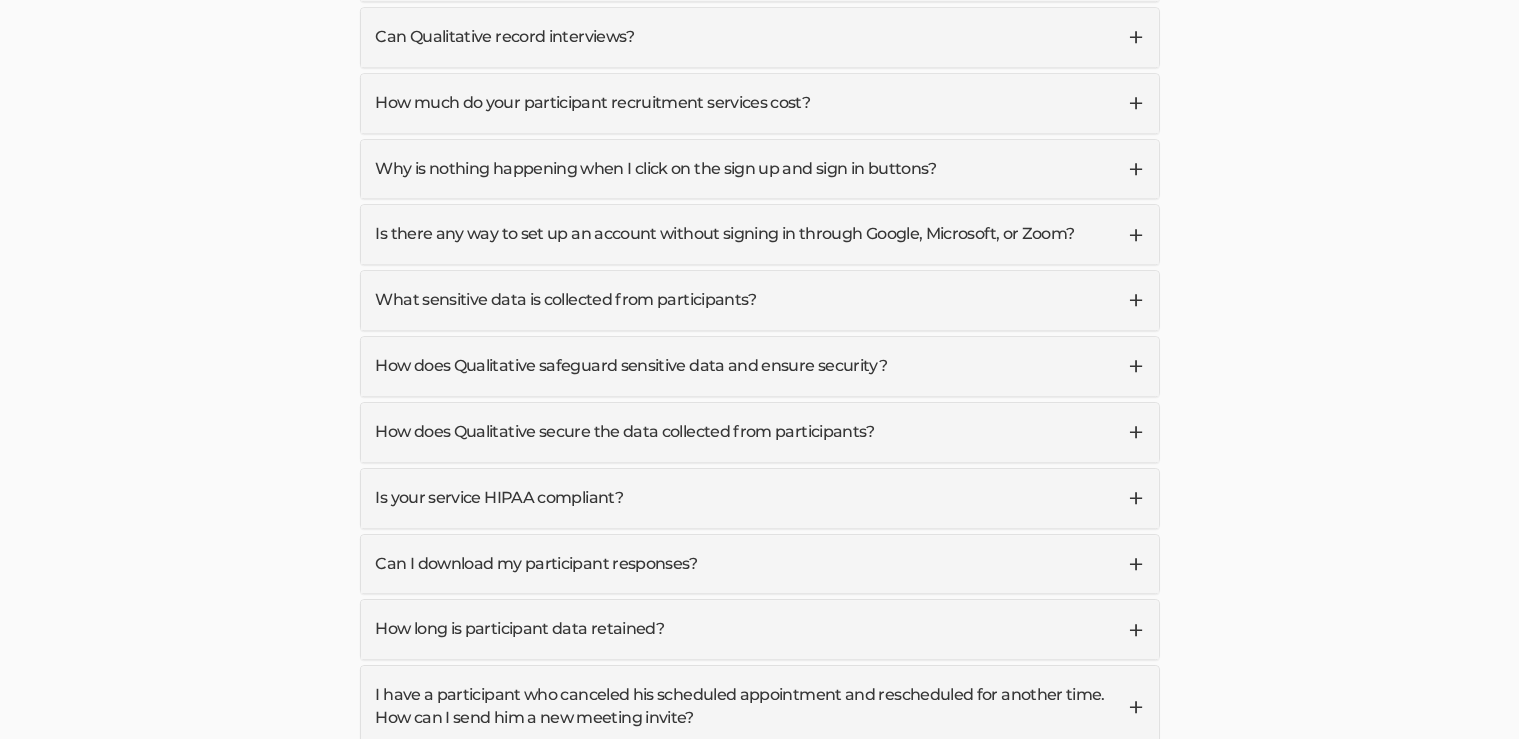 scroll, scrollTop: 5834, scrollLeft: 0, axis: vertical 